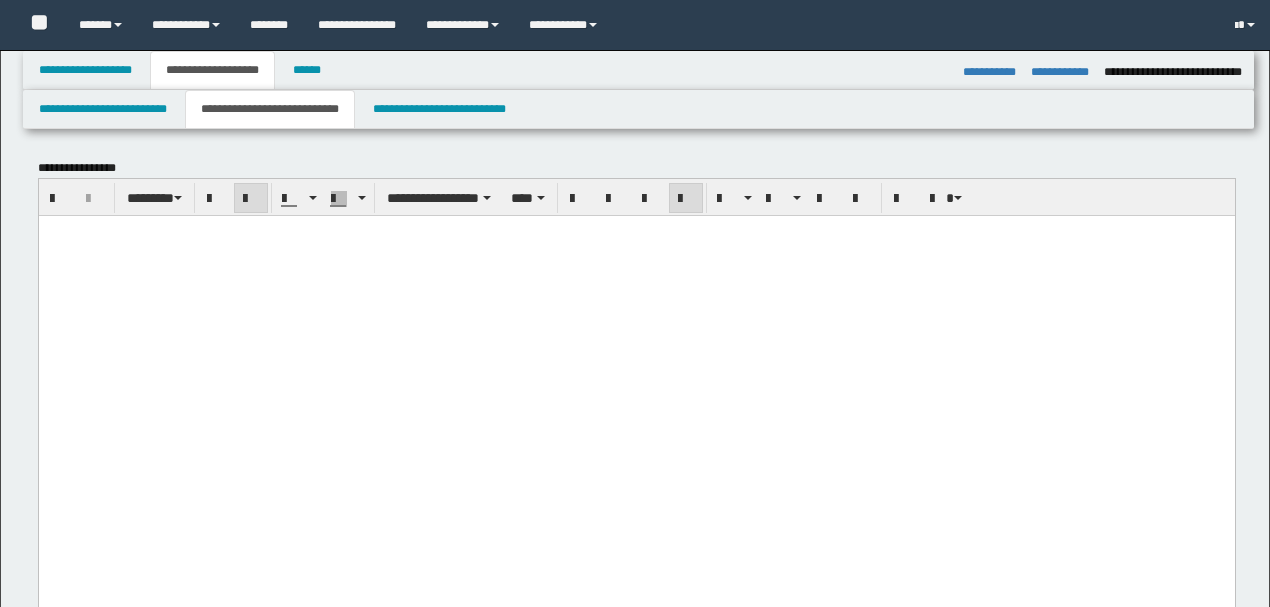 select on "*" 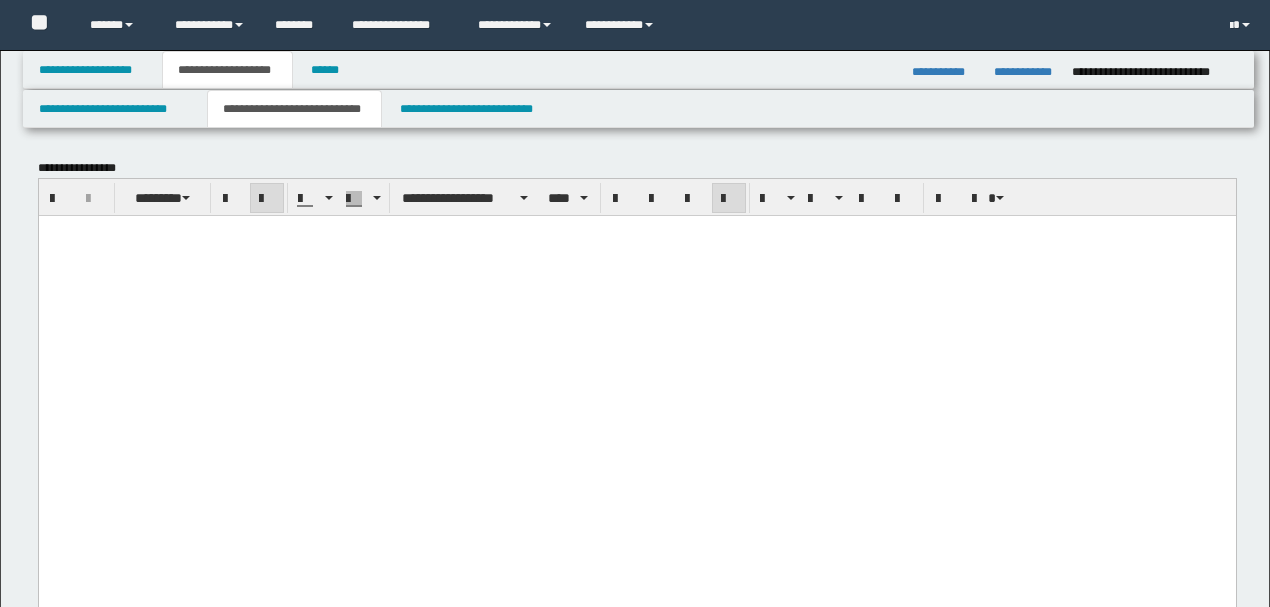 scroll, scrollTop: 600, scrollLeft: 0, axis: vertical 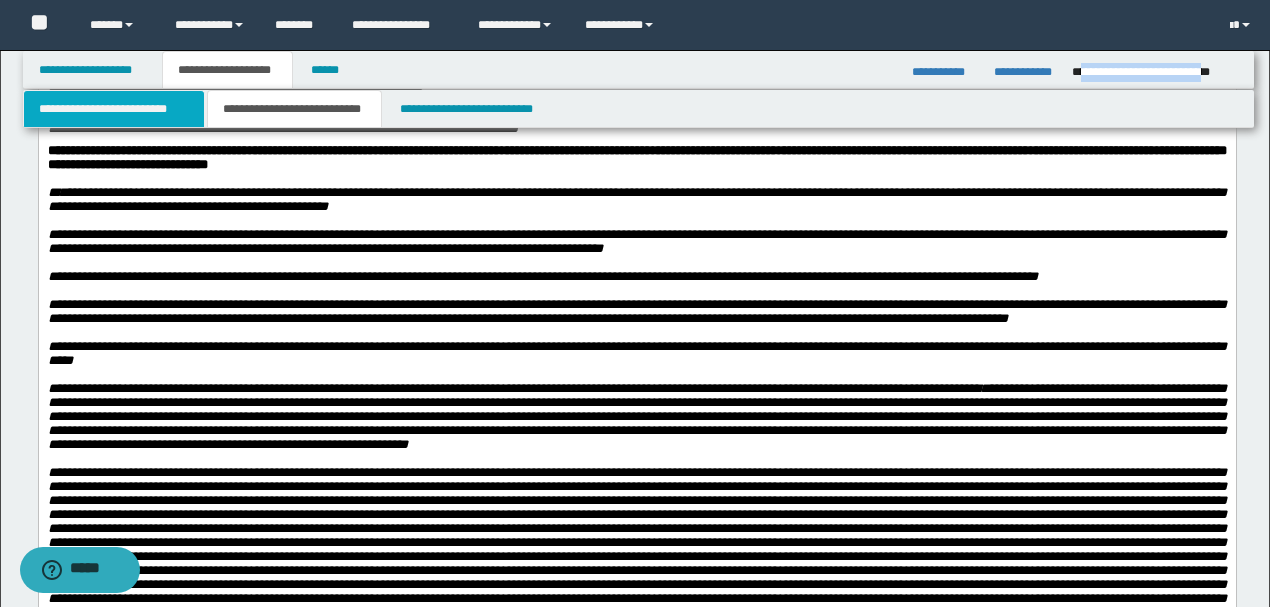 click on "**********" at bounding box center (114, 109) 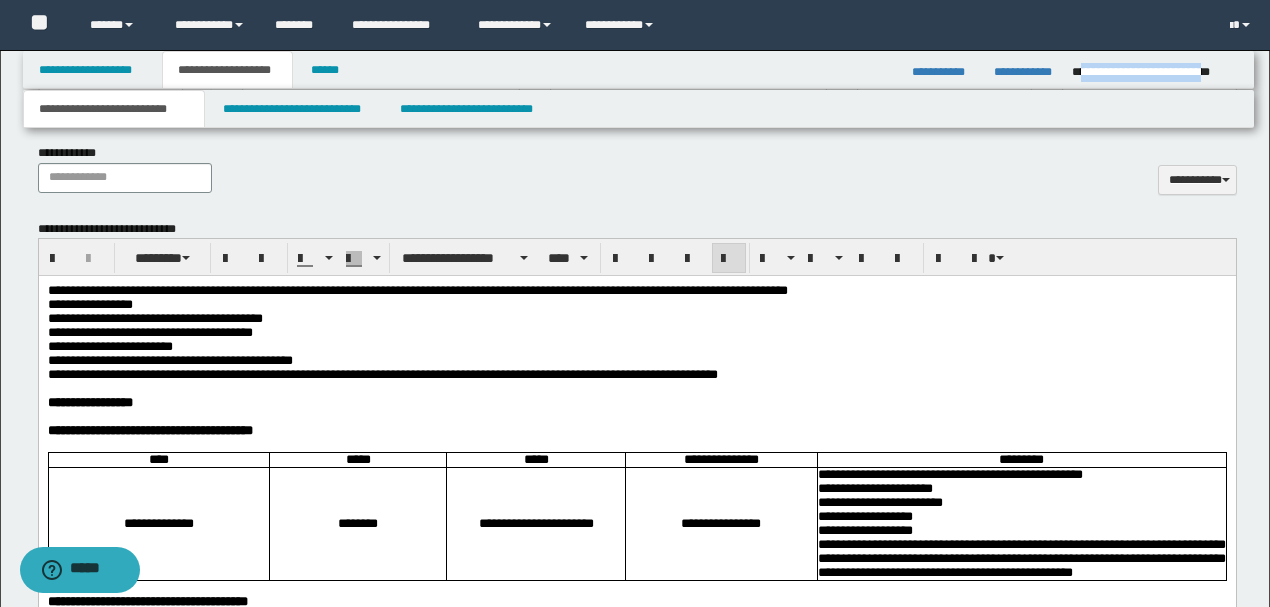 scroll, scrollTop: 1133, scrollLeft: 0, axis: vertical 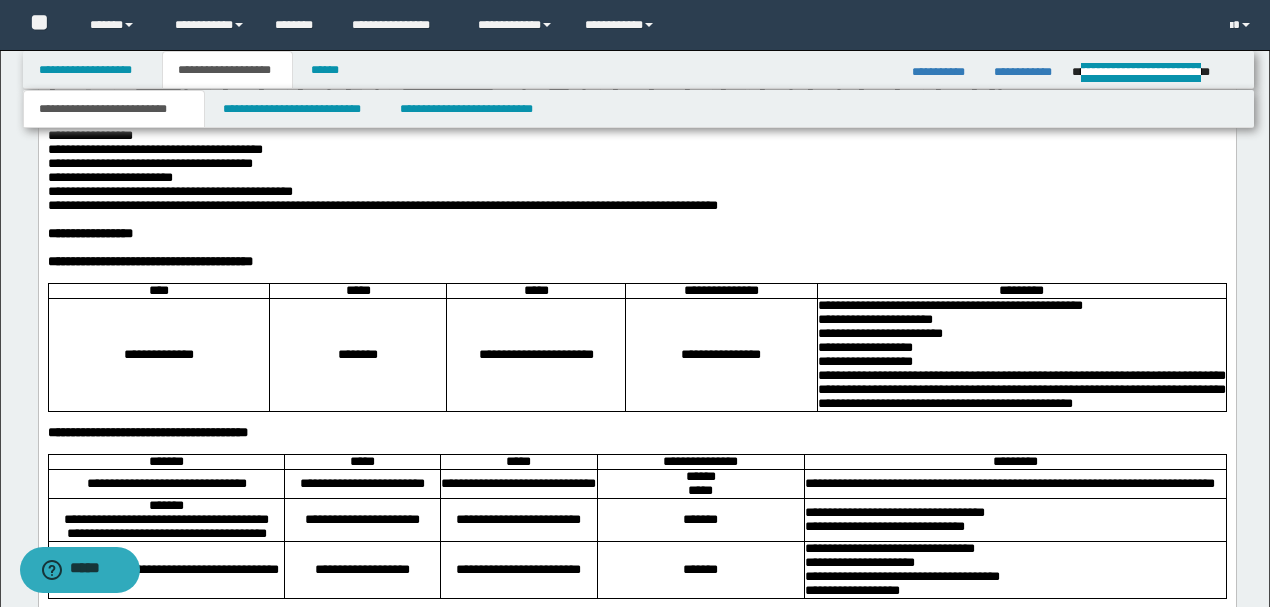 click on "**********" at bounding box center [636, 234] 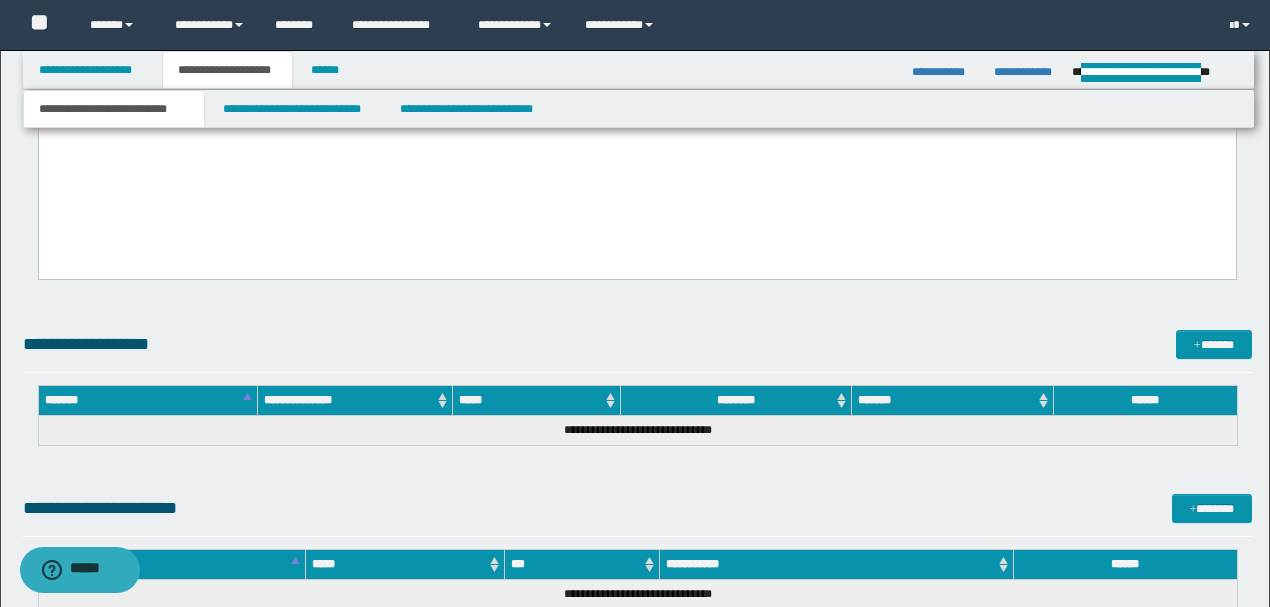 scroll, scrollTop: 5200, scrollLeft: 0, axis: vertical 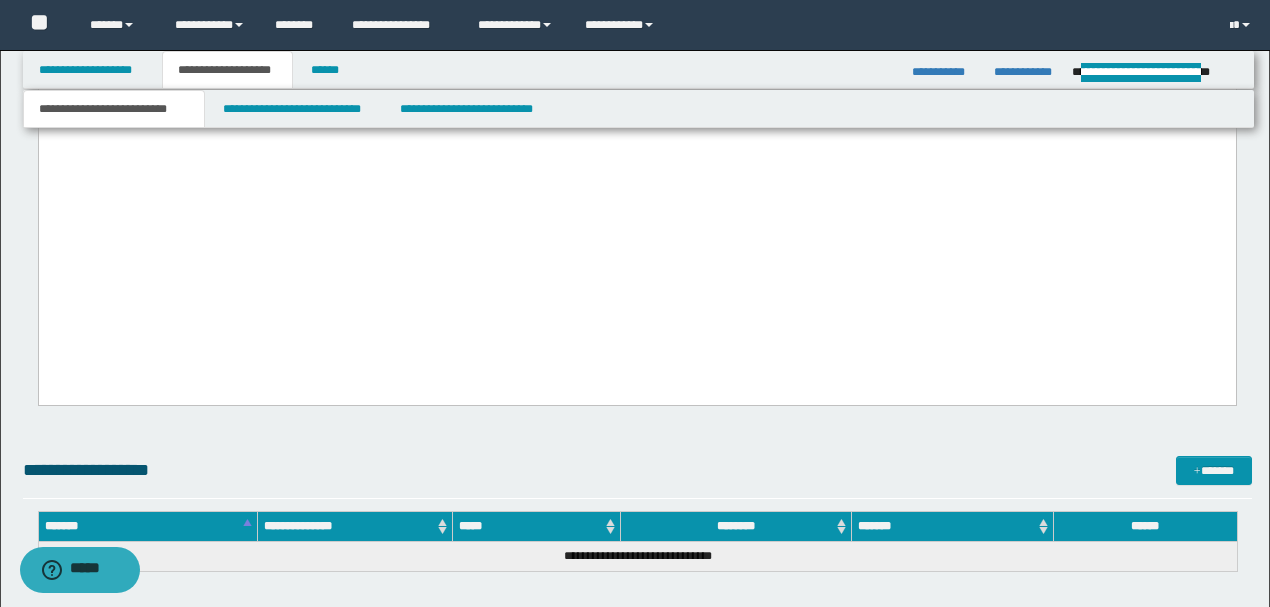 click on "**********" at bounding box center (636, -91) 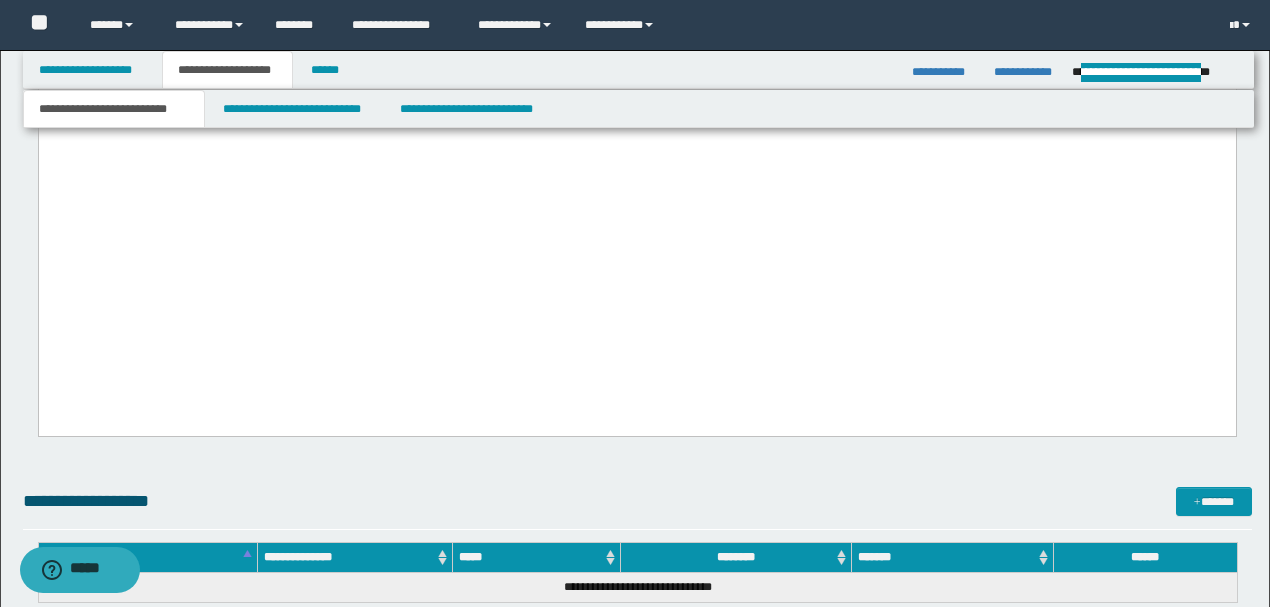 paste 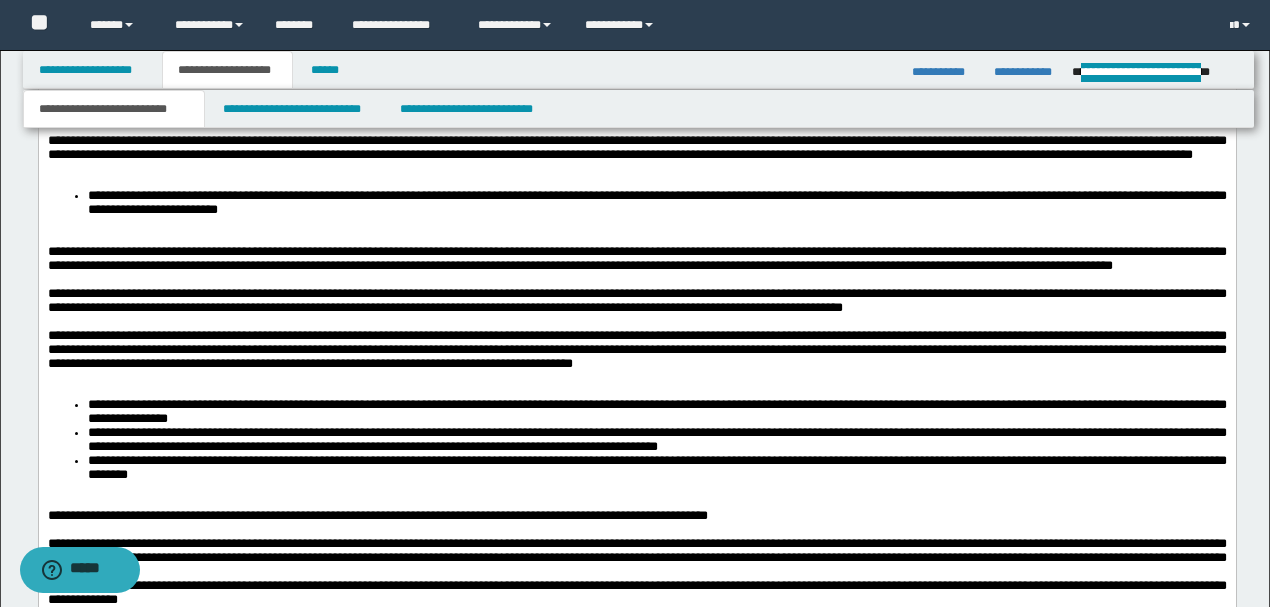 scroll, scrollTop: 7733, scrollLeft: 0, axis: vertical 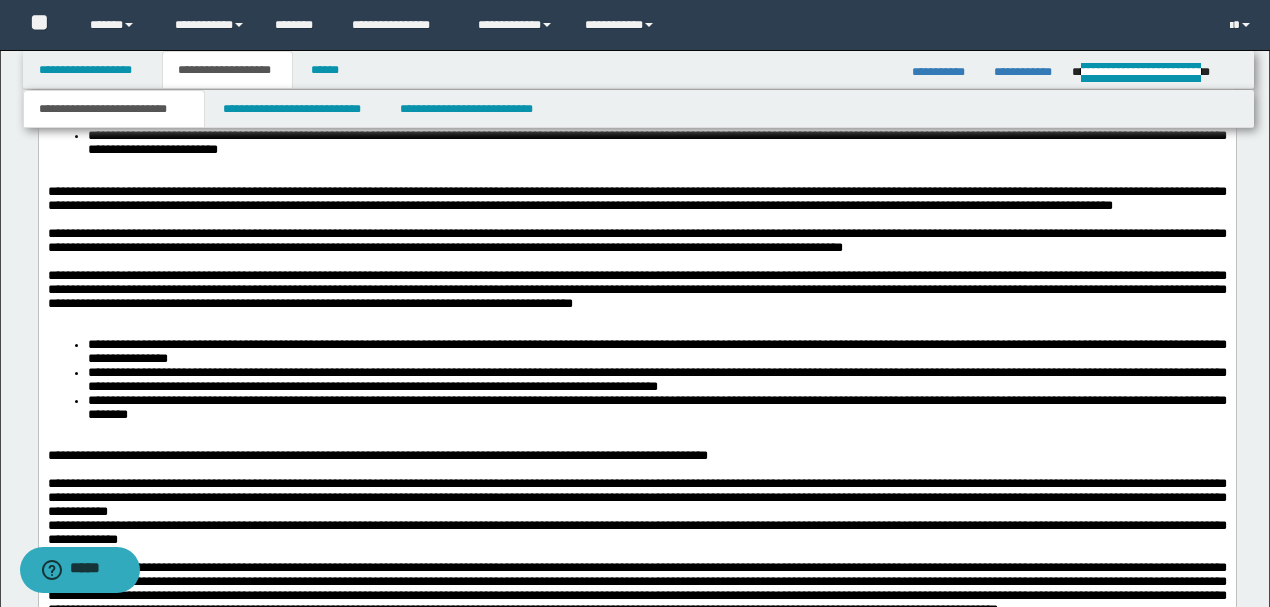 click at bounding box center (636, -142) 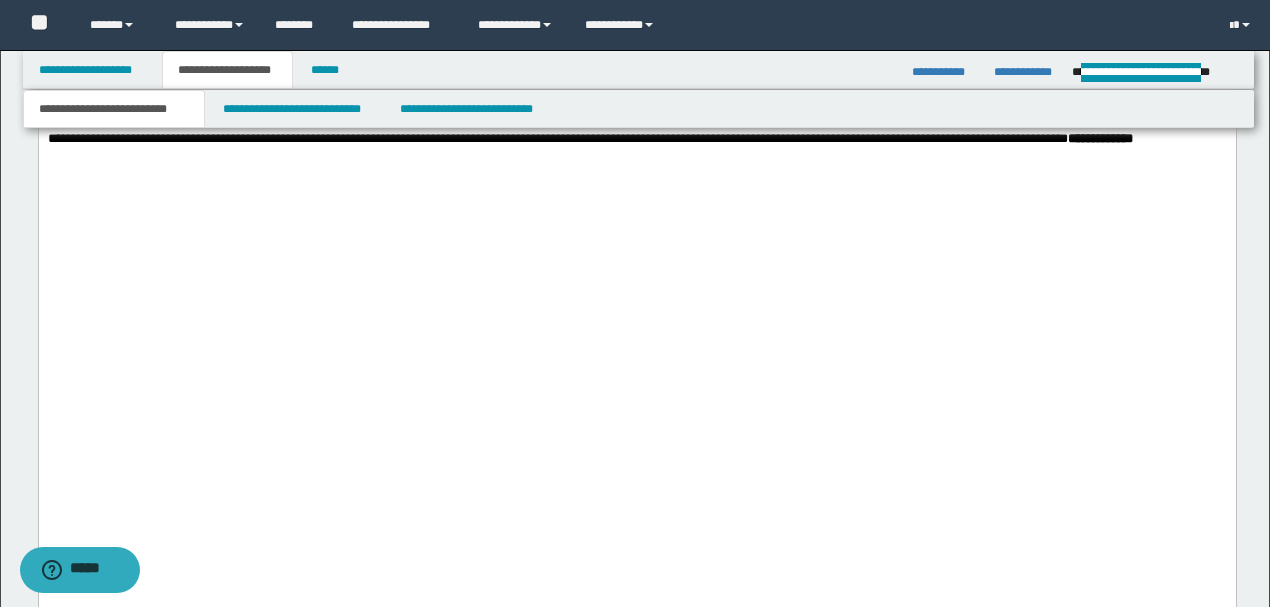 scroll, scrollTop: 8266, scrollLeft: 0, axis: vertical 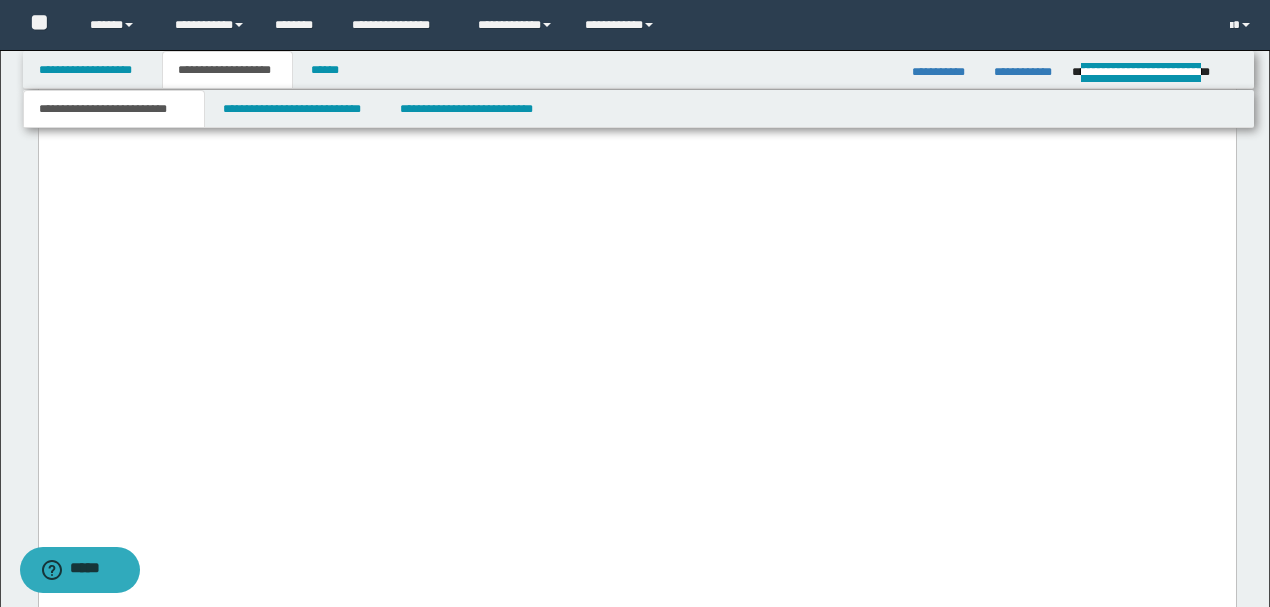 click on "**********" at bounding box center [636, -444] 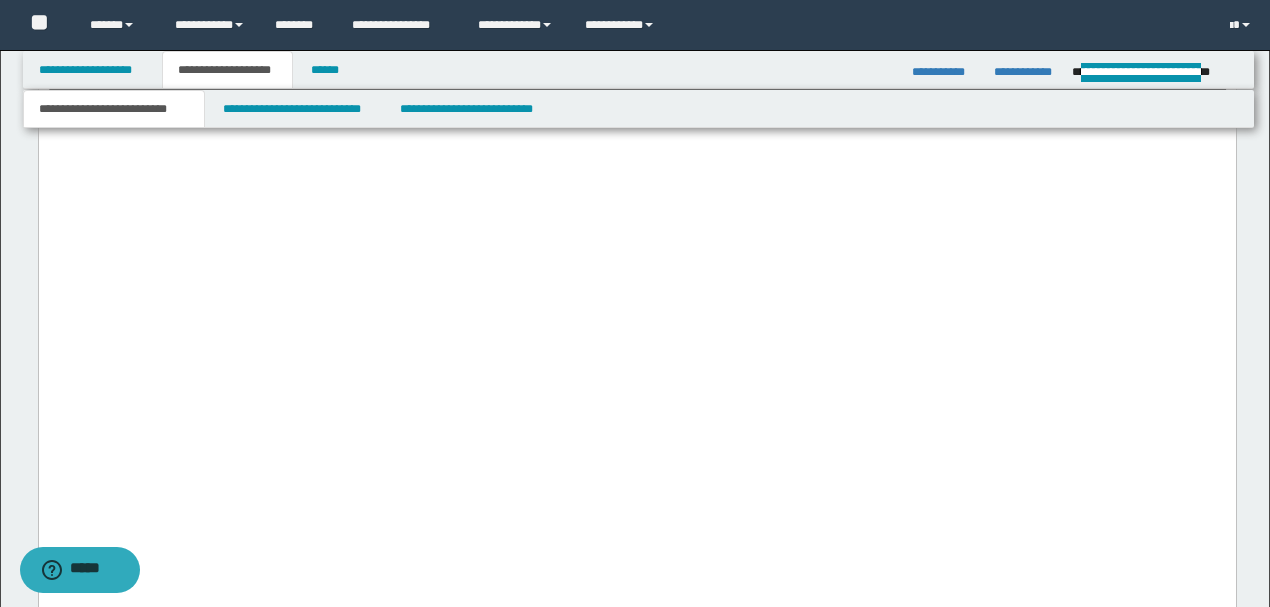 click on "**********" at bounding box center (656, -403) 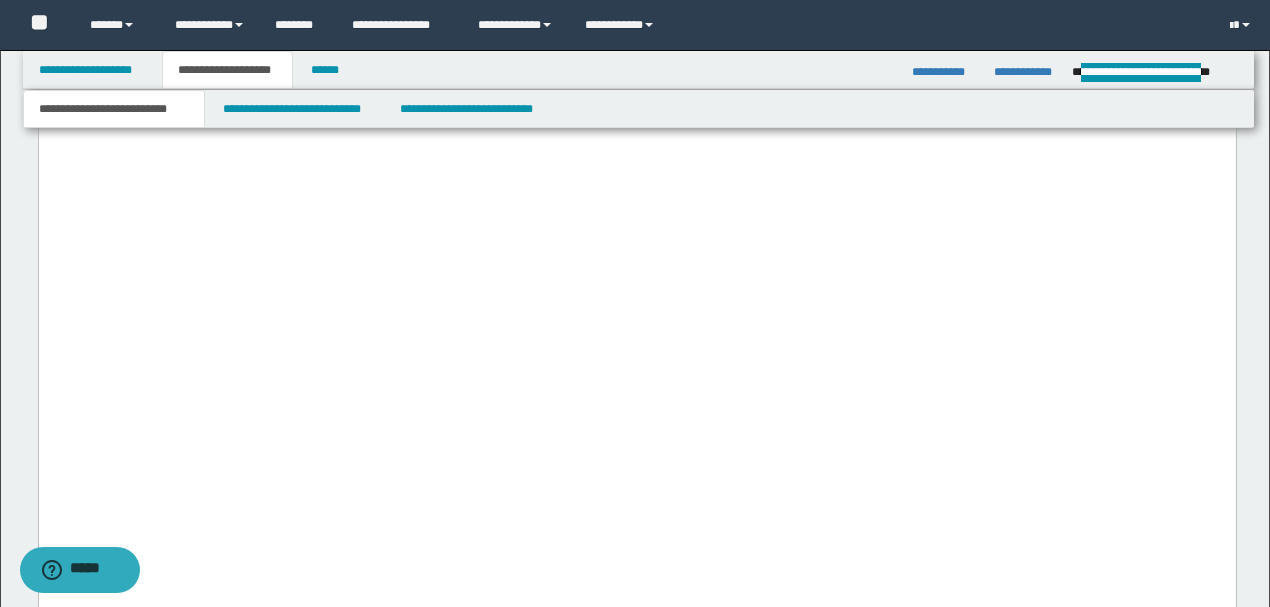 scroll, scrollTop: 8333, scrollLeft: 0, axis: vertical 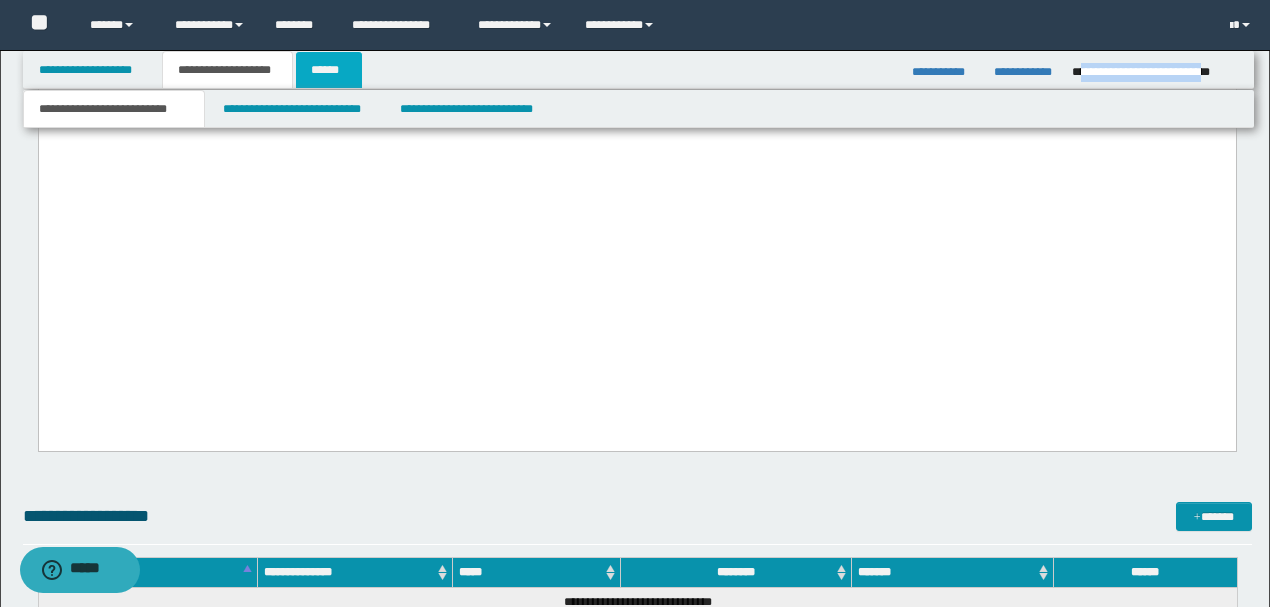 click on "******" at bounding box center (329, 70) 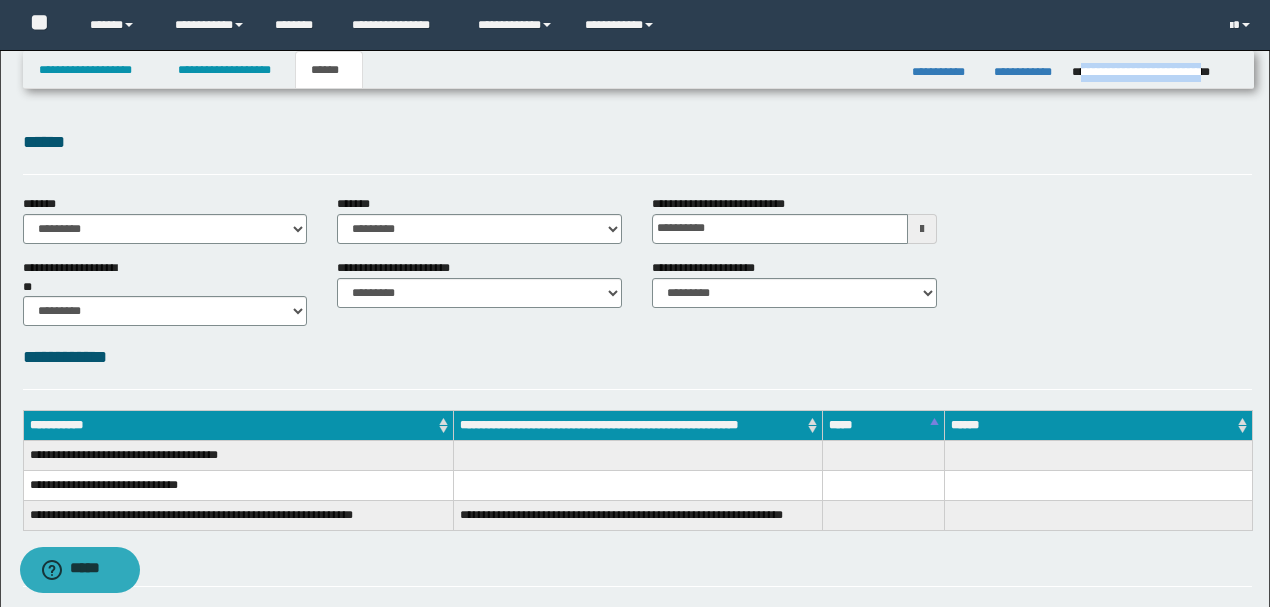 scroll, scrollTop: 378, scrollLeft: 0, axis: vertical 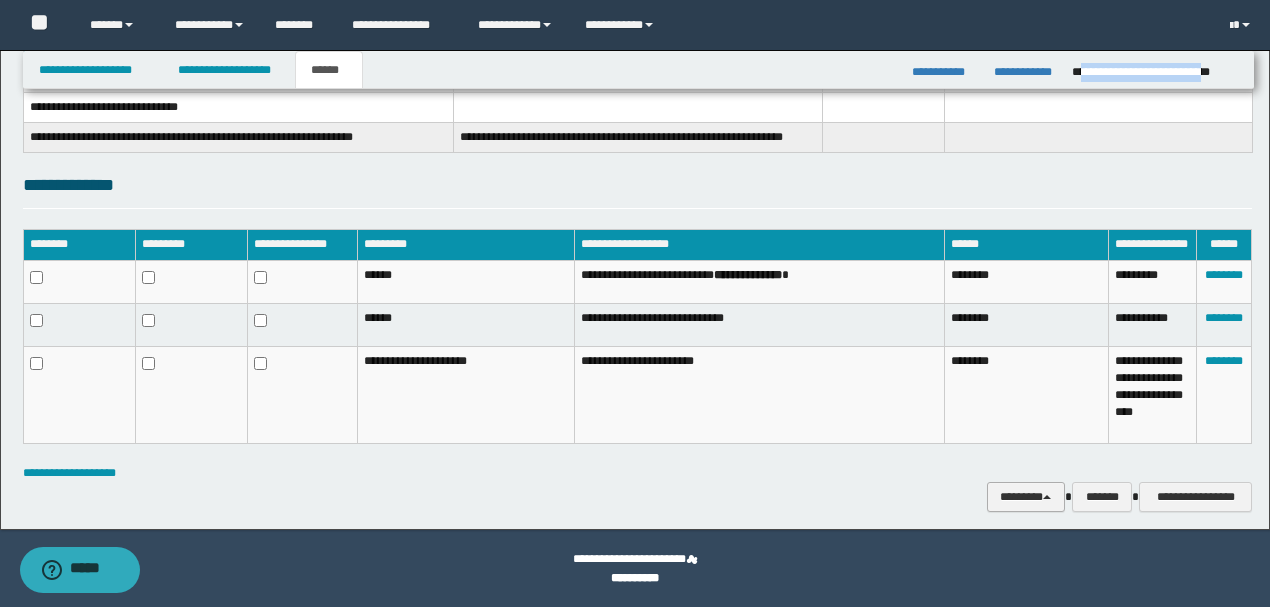 click on "********" at bounding box center [1026, 496] 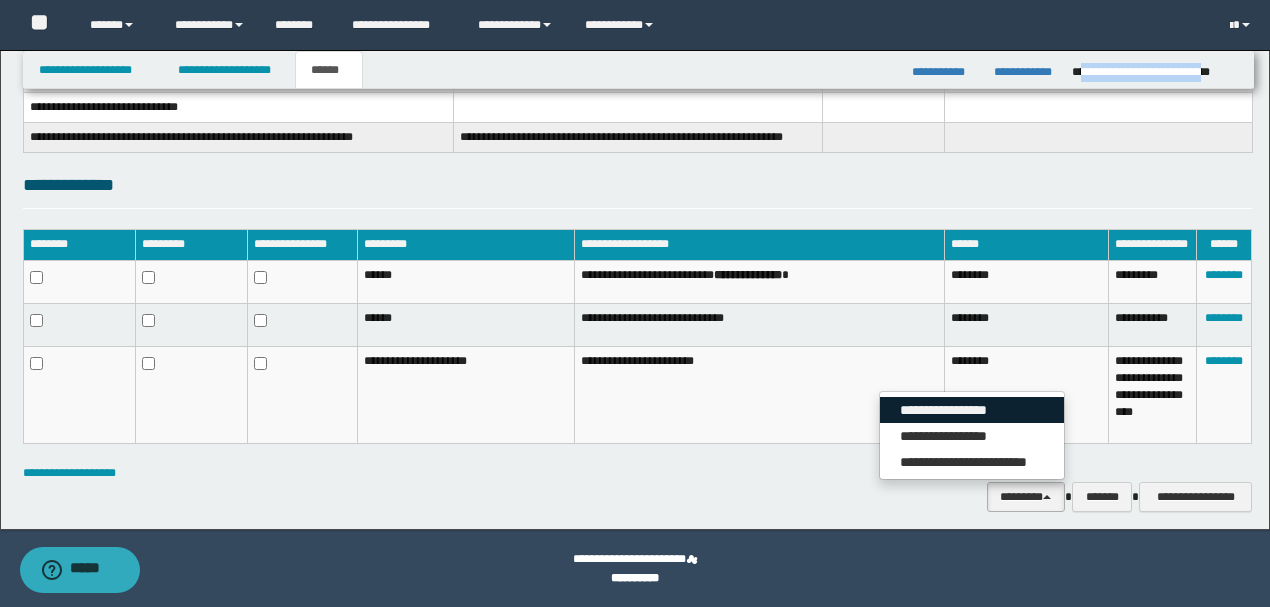 click on "**********" at bounding box center (972, 410) 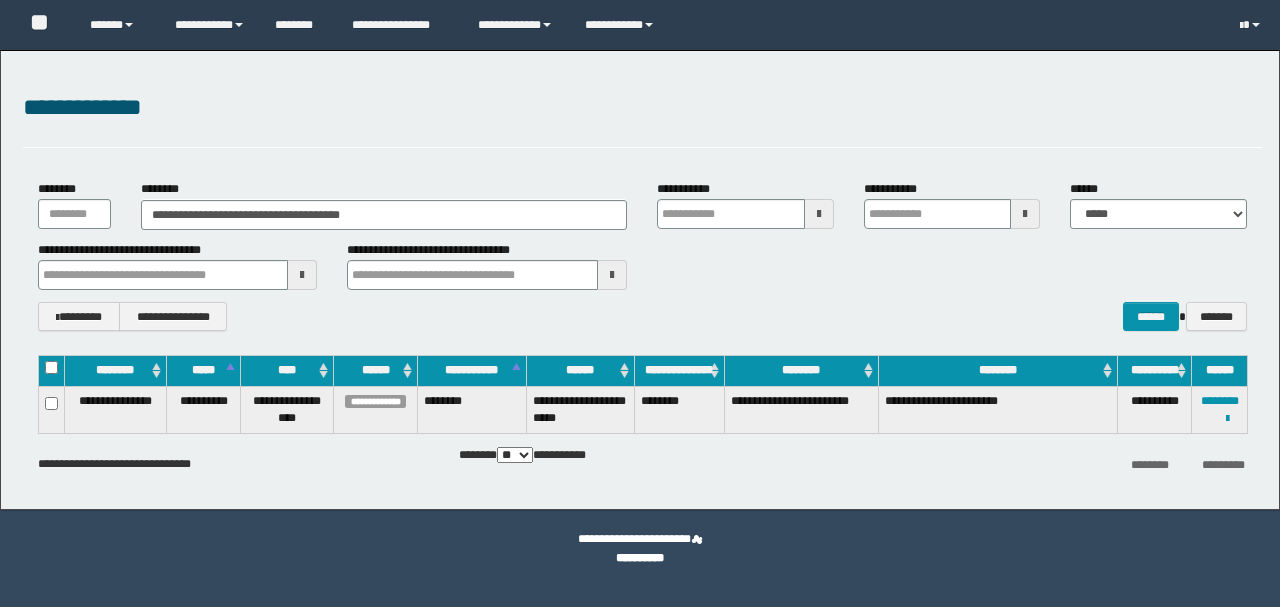 scroll, scrollTop: 0, scrollLeft: 0, axis: both 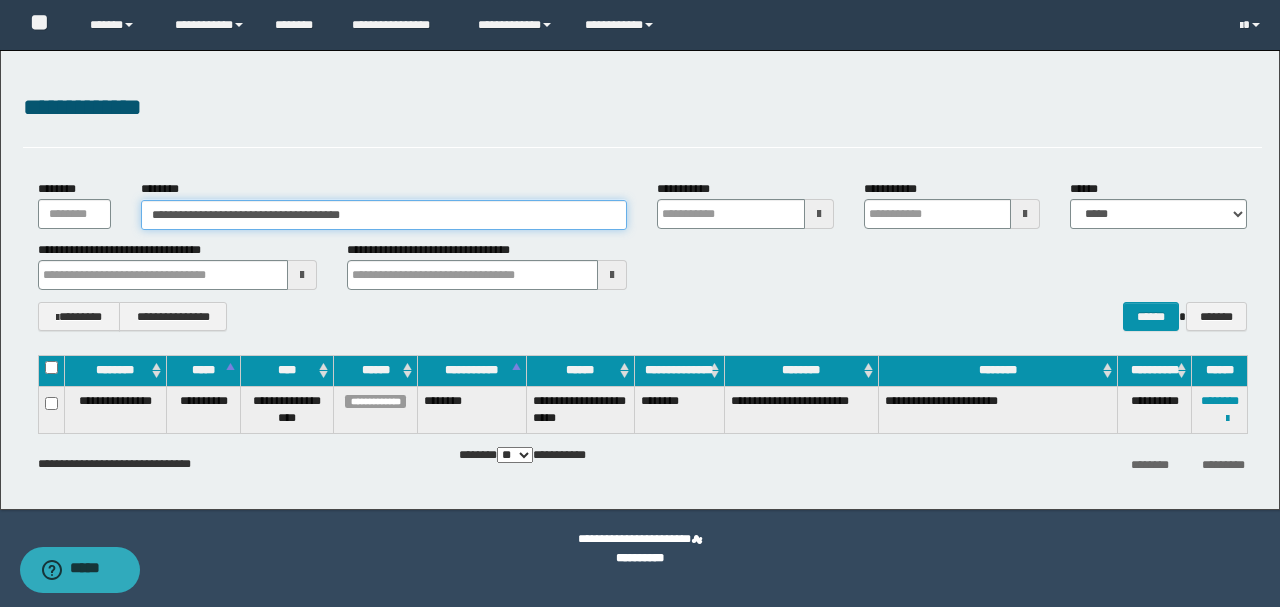 drag, startPoint x: 405, startPoint y: 216, endPoint x: 121, endPoint y: 216, distance: 284 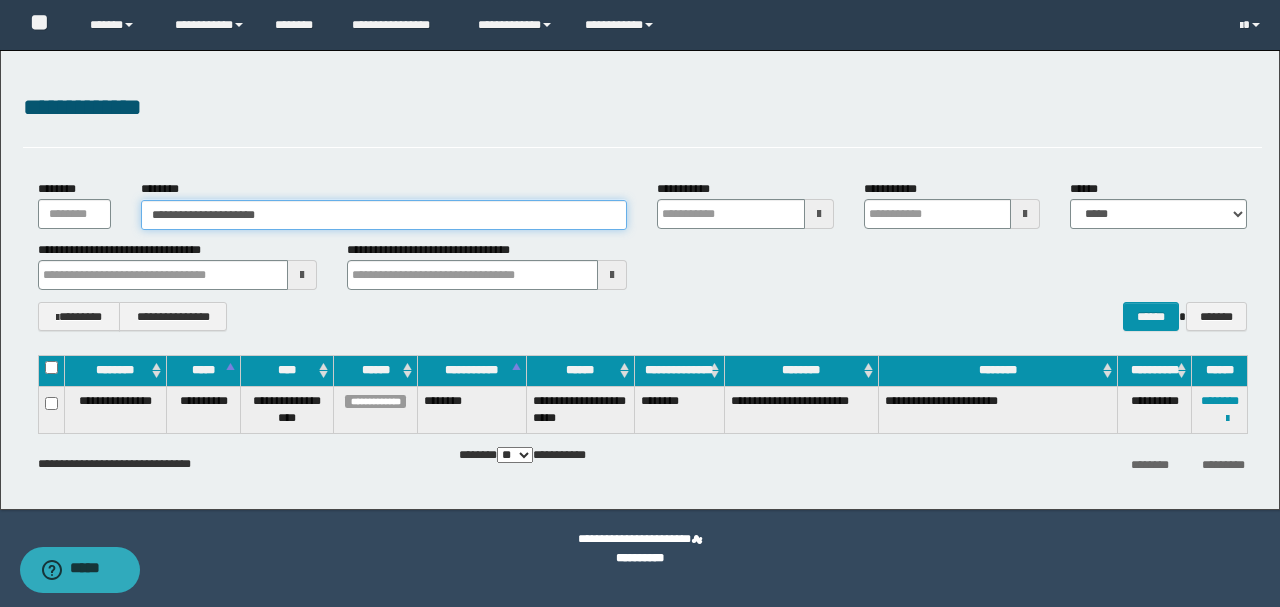 type on "**********" 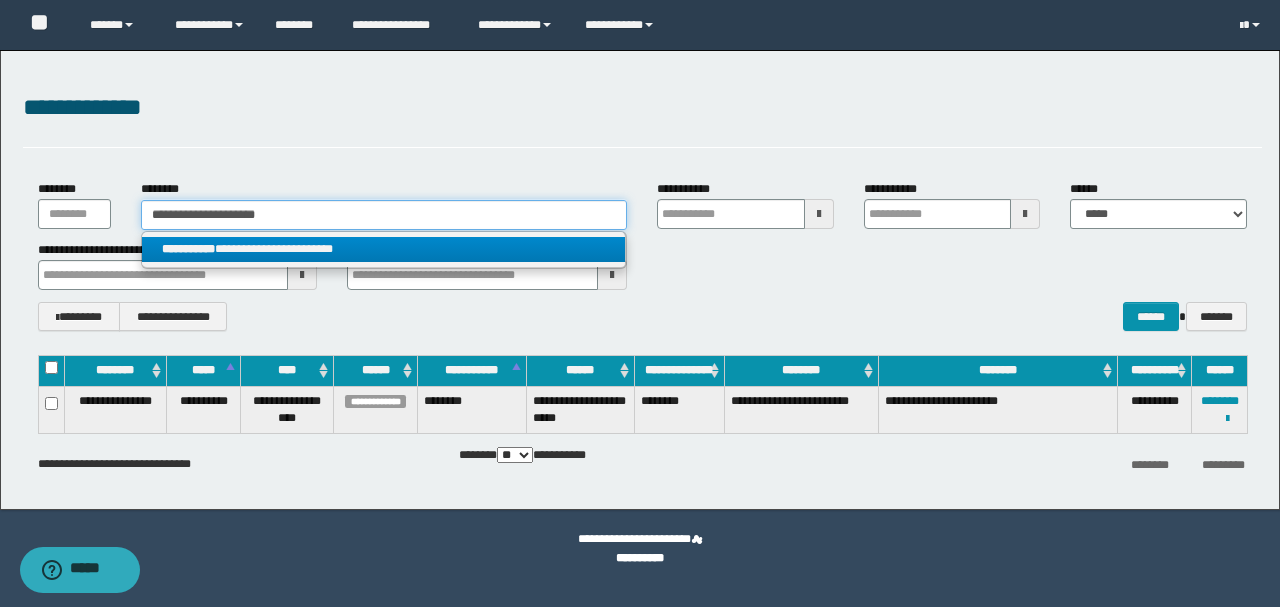 type on "**********" 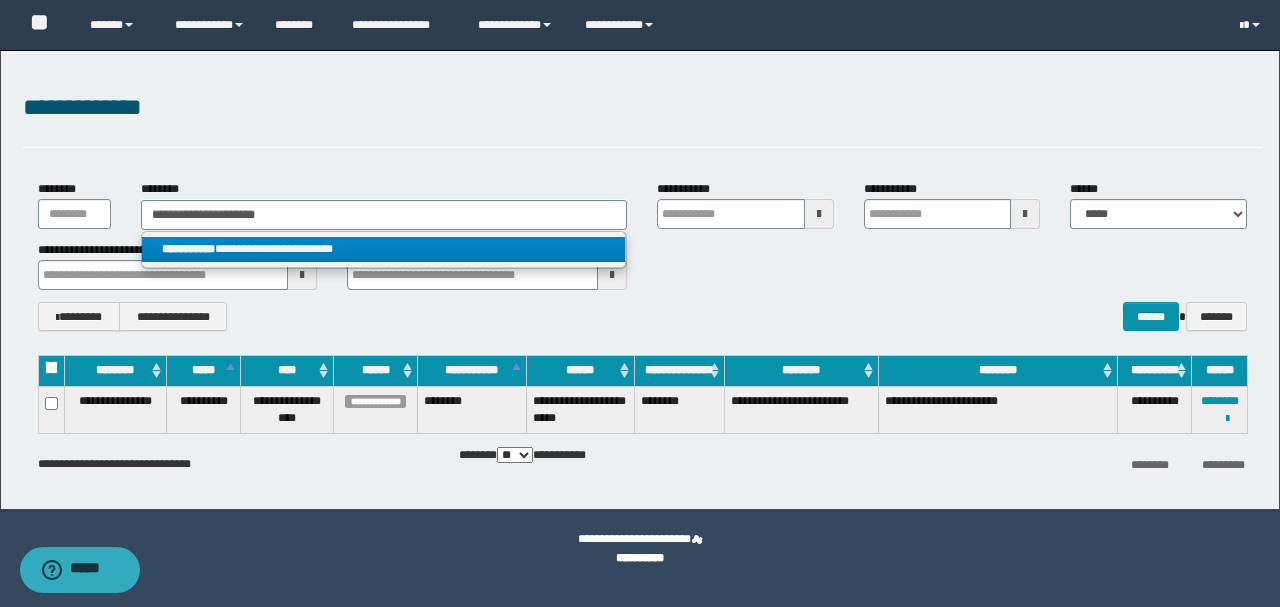 click on "**********" at bounding box center (384, 249) 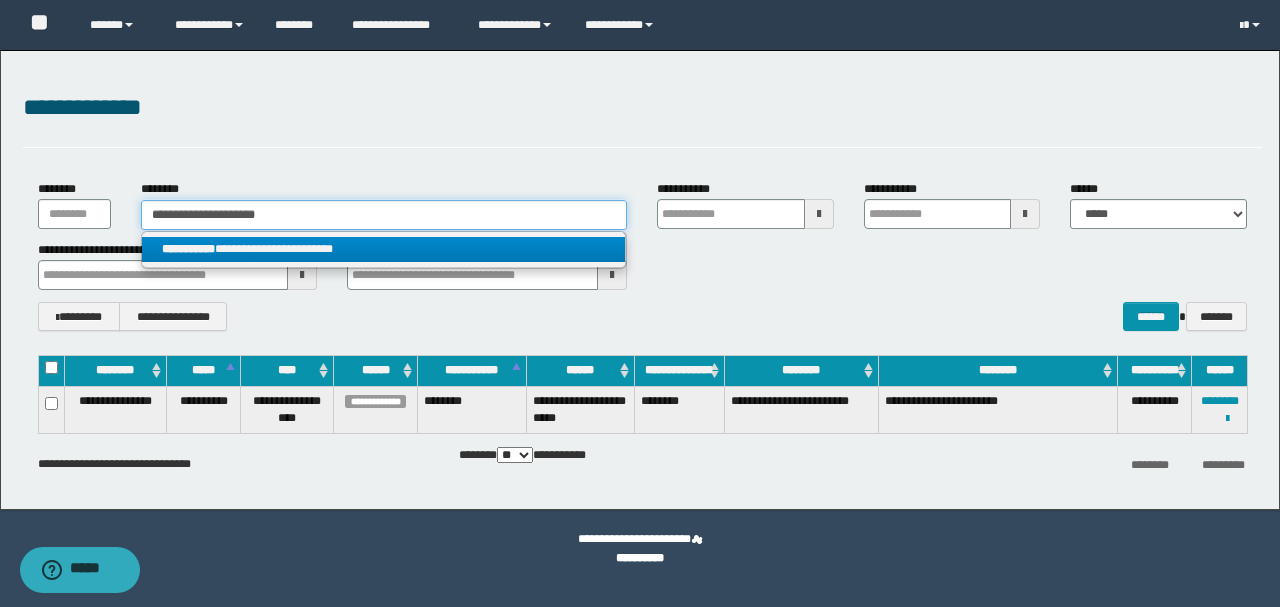 type 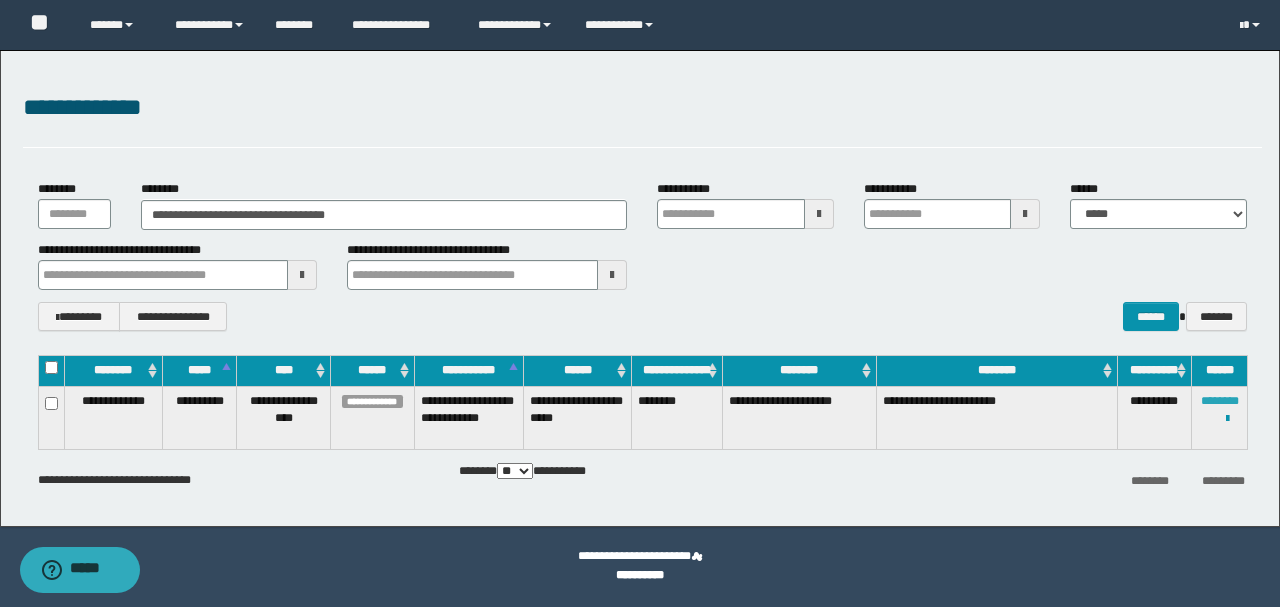 click on "********" at bounding box center [1220, 401] 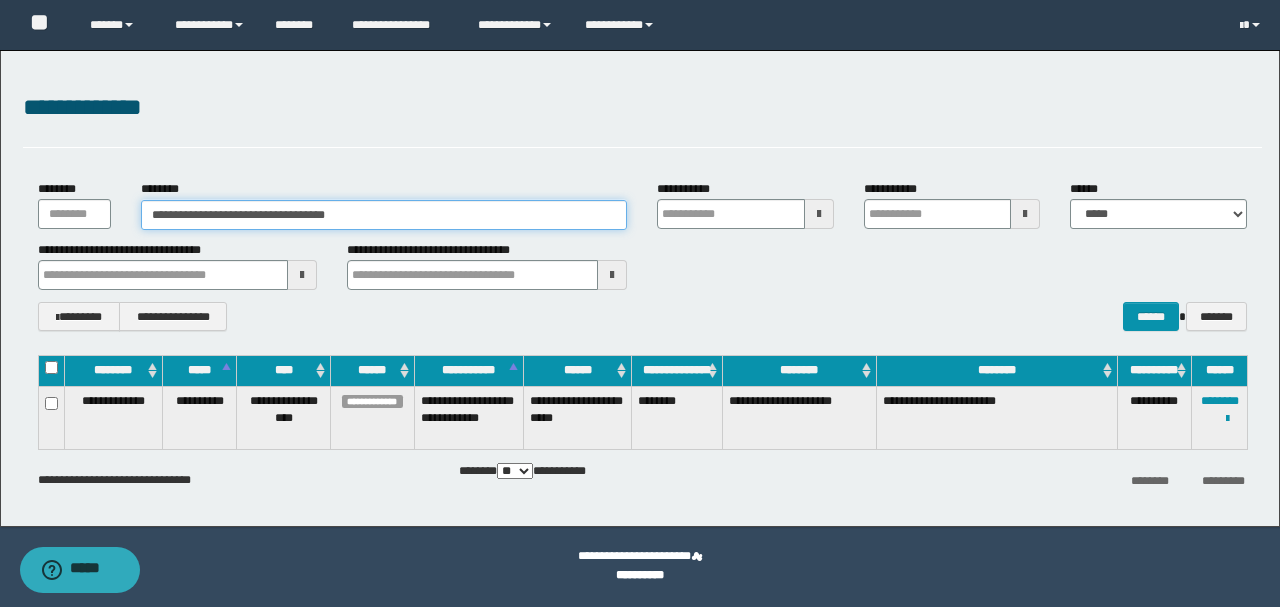 drag, startPoint x: 374, startPoint y: 219, endPoint x: 52, endPoint y: 218, distance: 322.00156 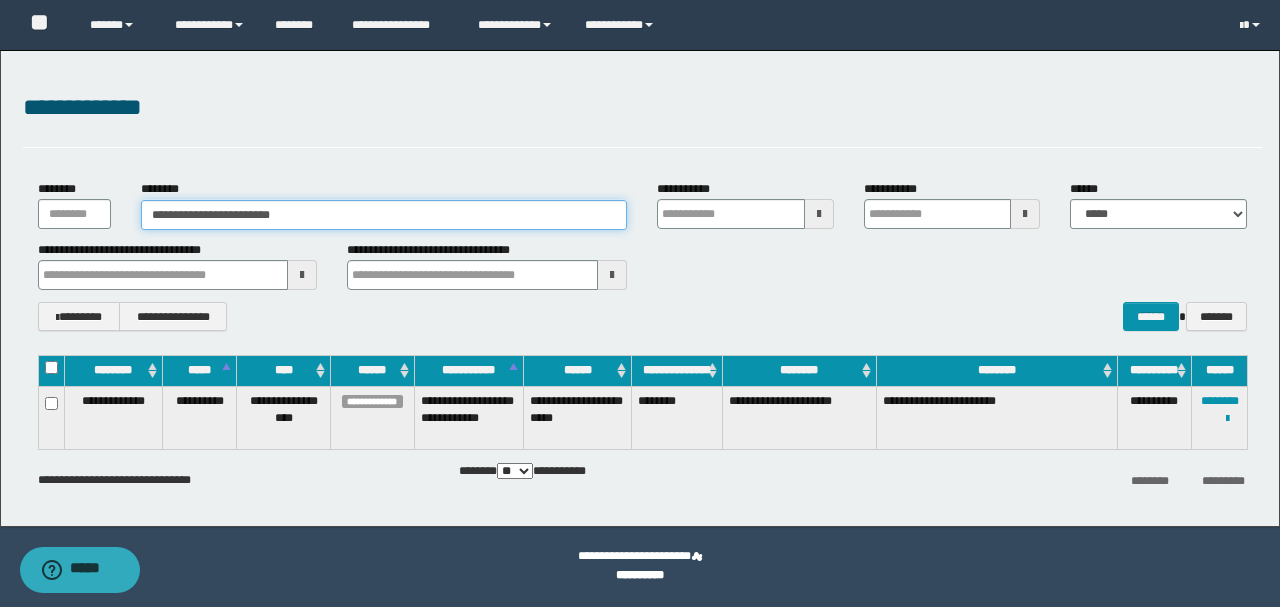 type on "**********" 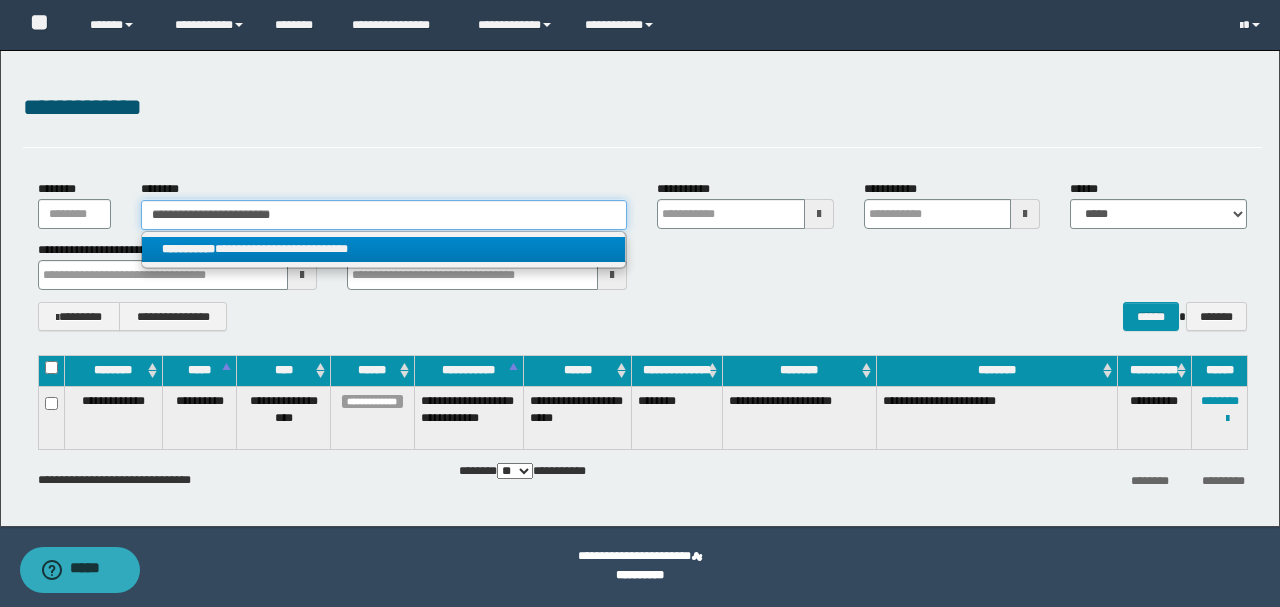 type on "**********" 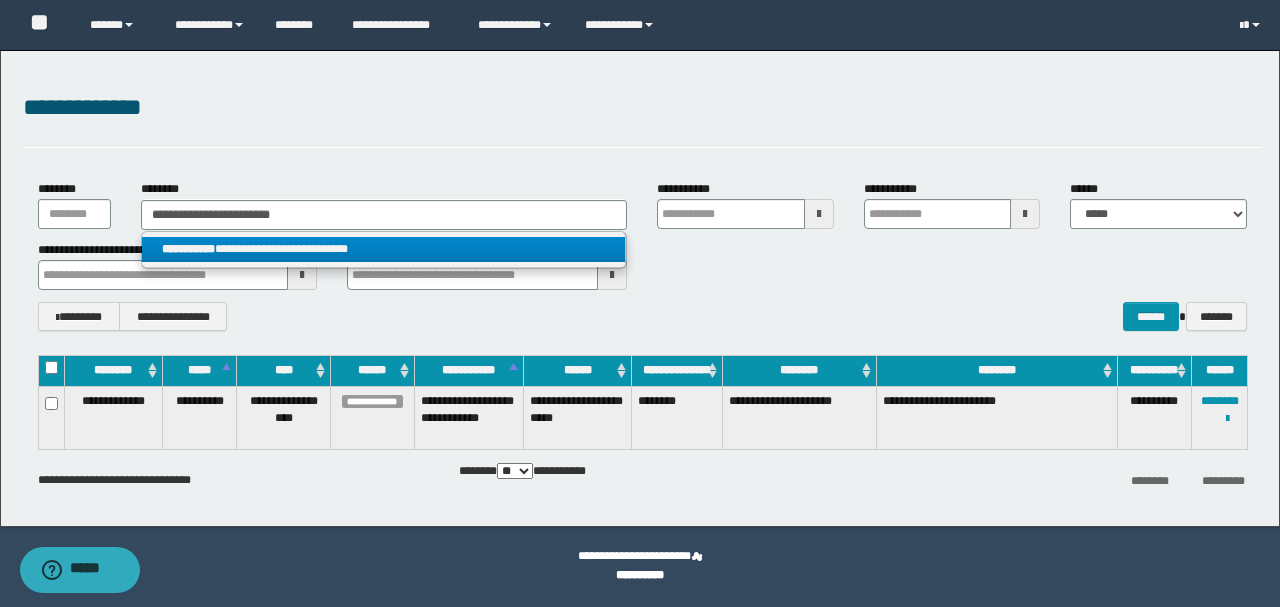 click on "**********" at bounding box center (384, 249) 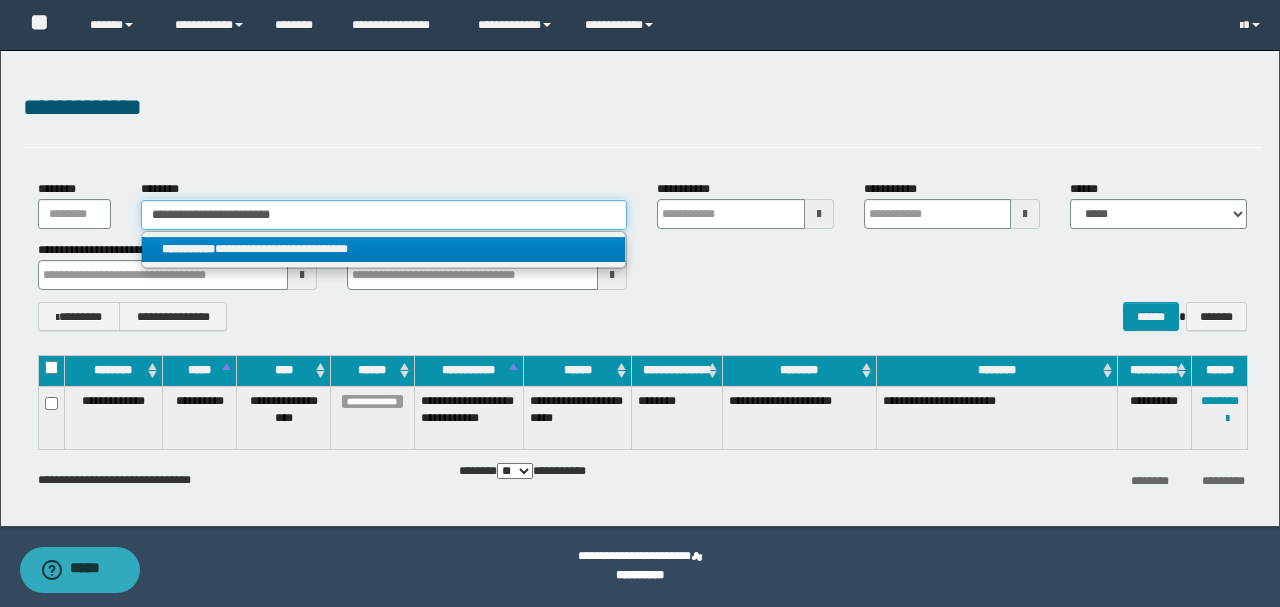 type 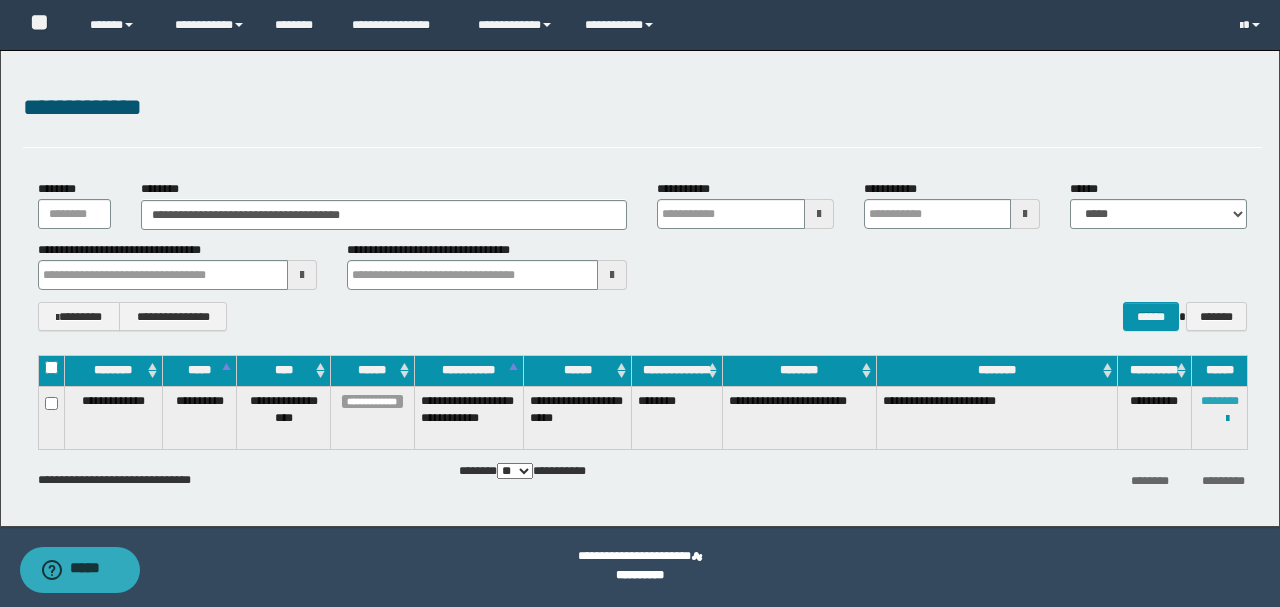 click on "********" at bounding box center [1220, 401] 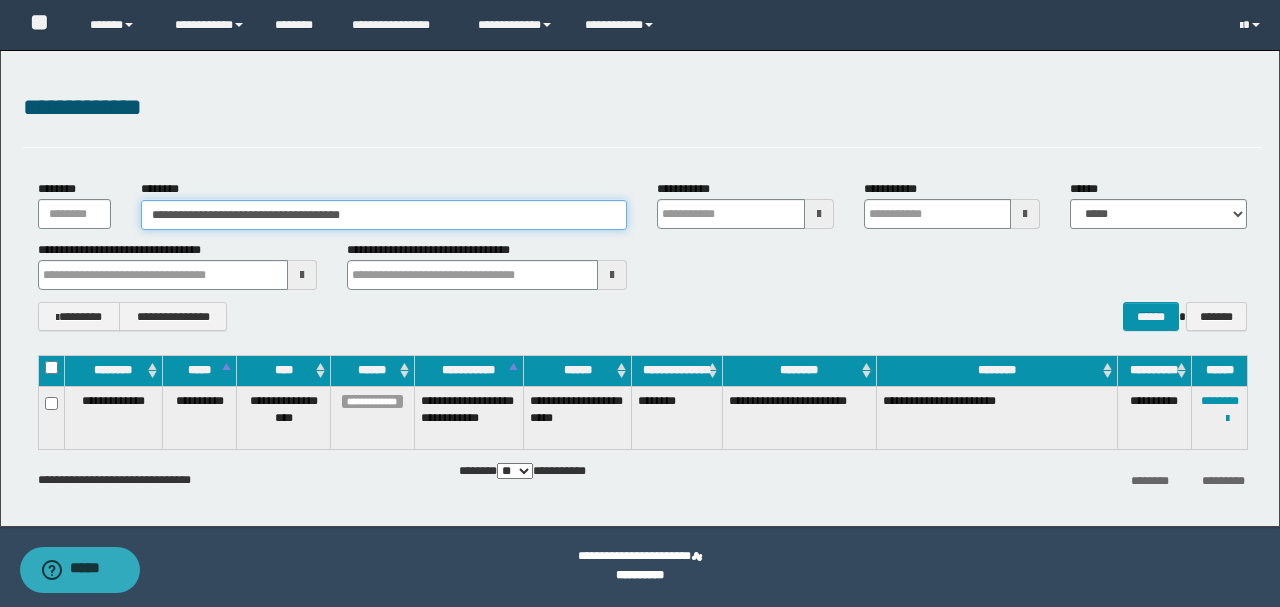drag, startPoint x: 437, startPoint y: 210, endPoint x: 0, endPoint y: 210, distance: 437 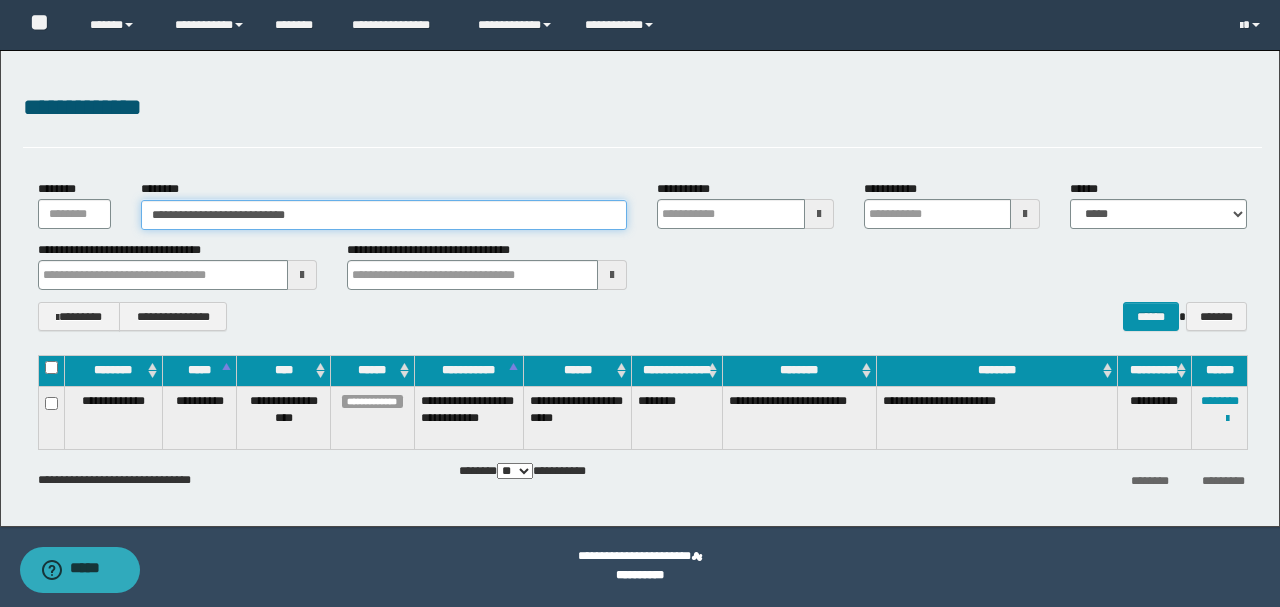 type on "**********" 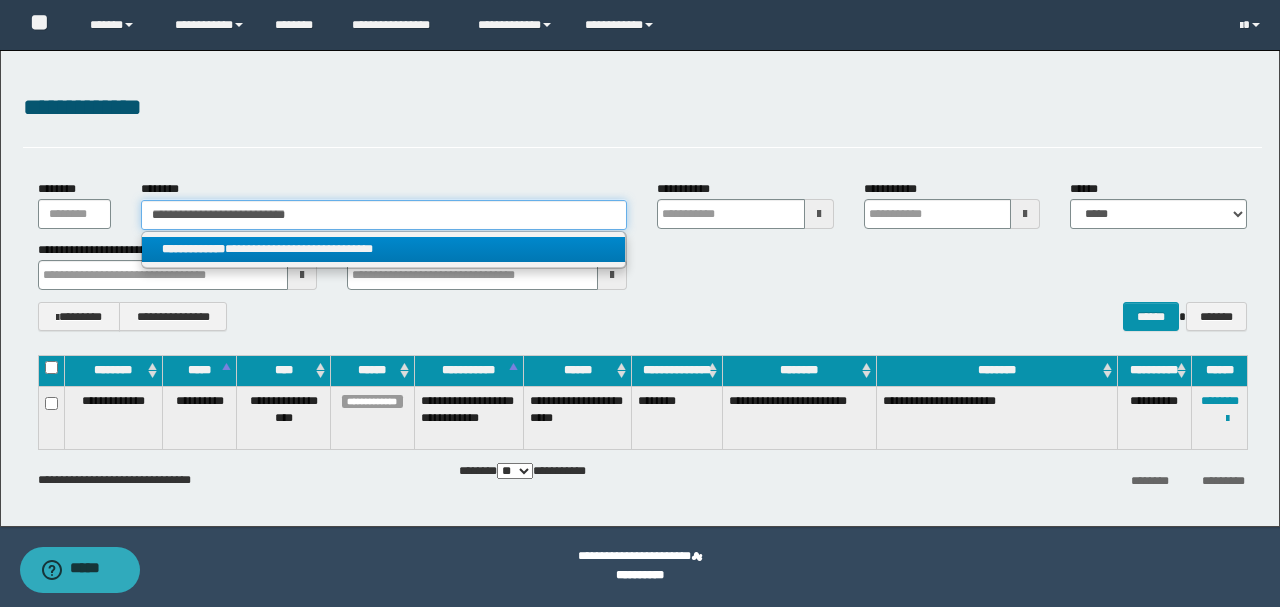 type on "**********" 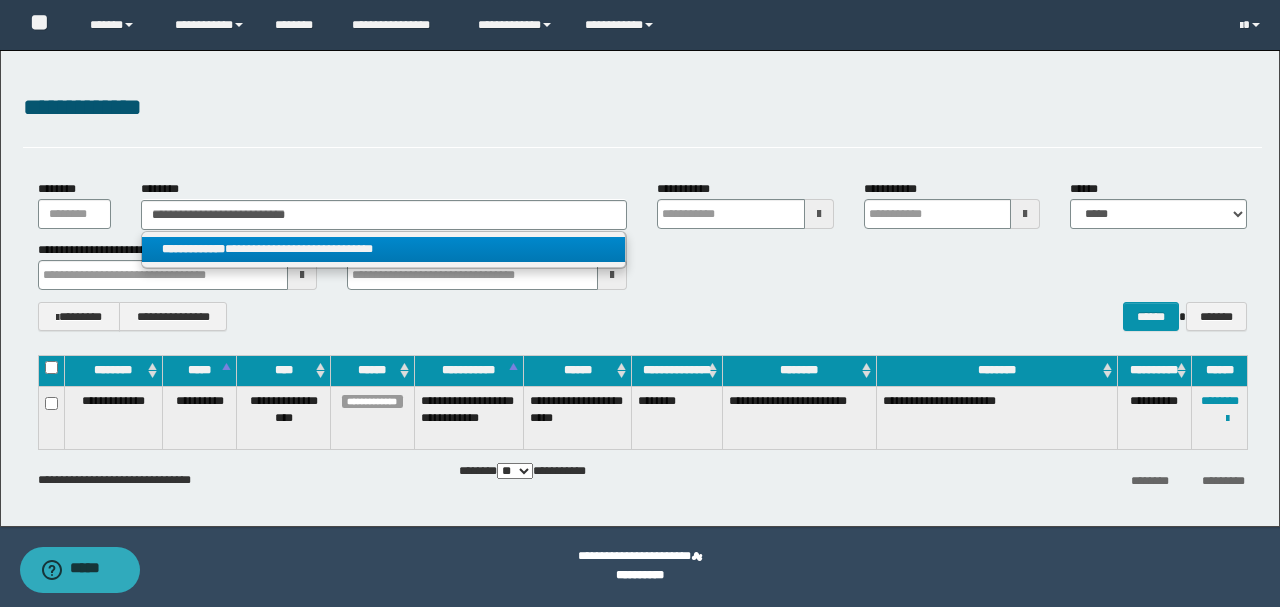 click on "**********" at bounding box center (384, 249) 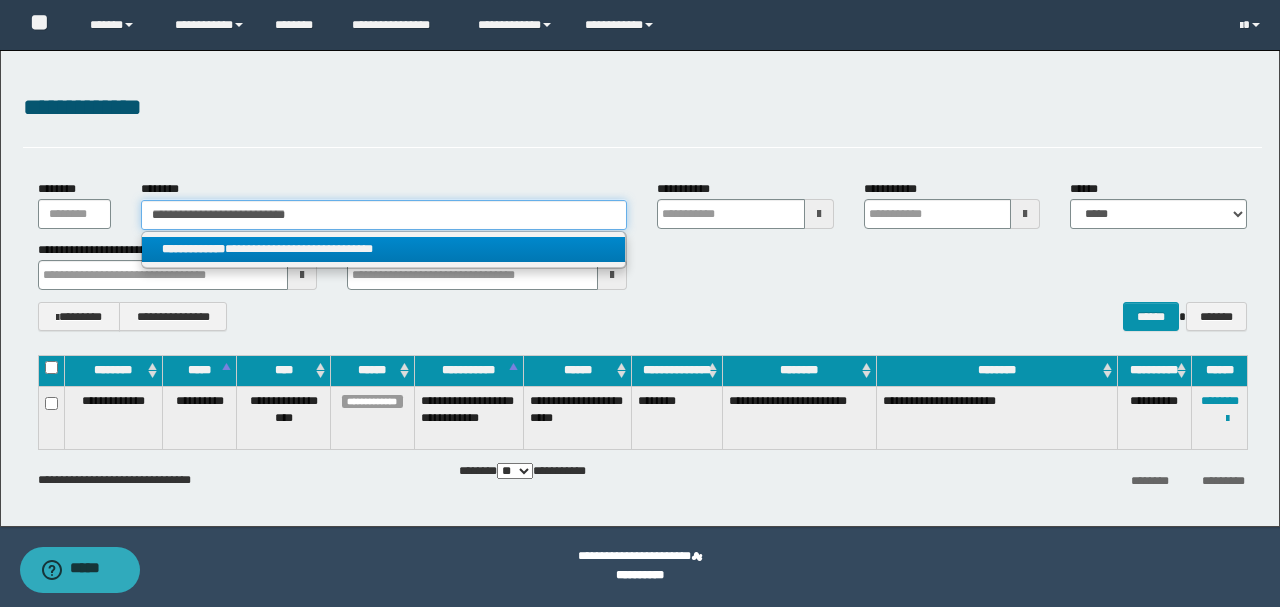 type 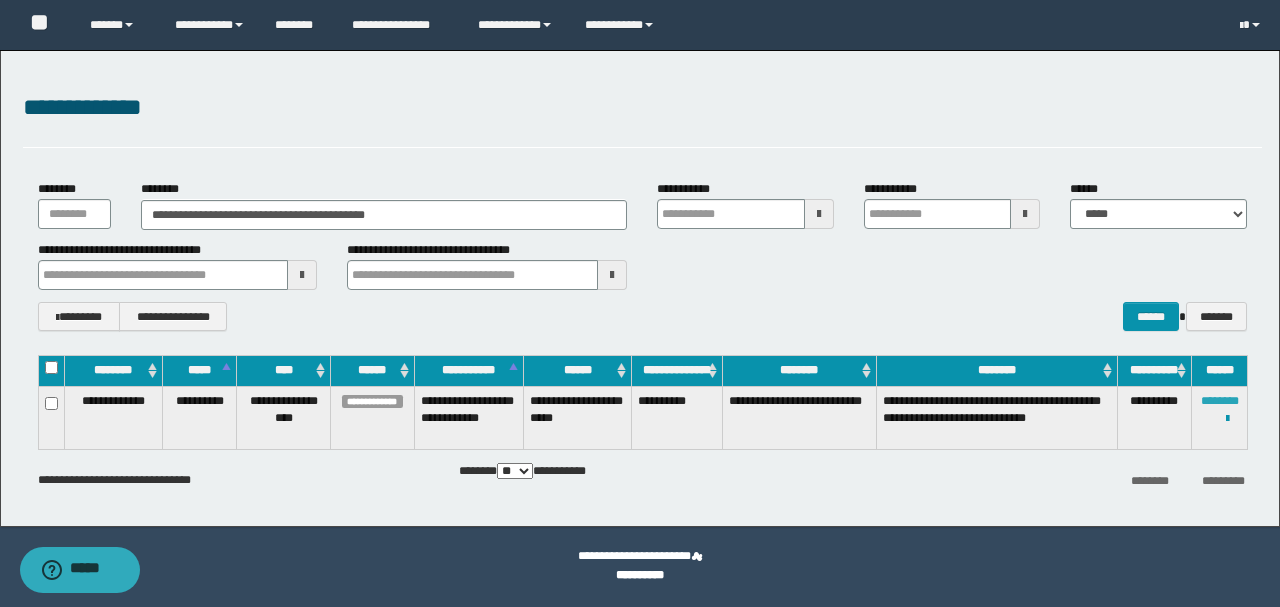 click on "********" at bounding box center [1220, 401] 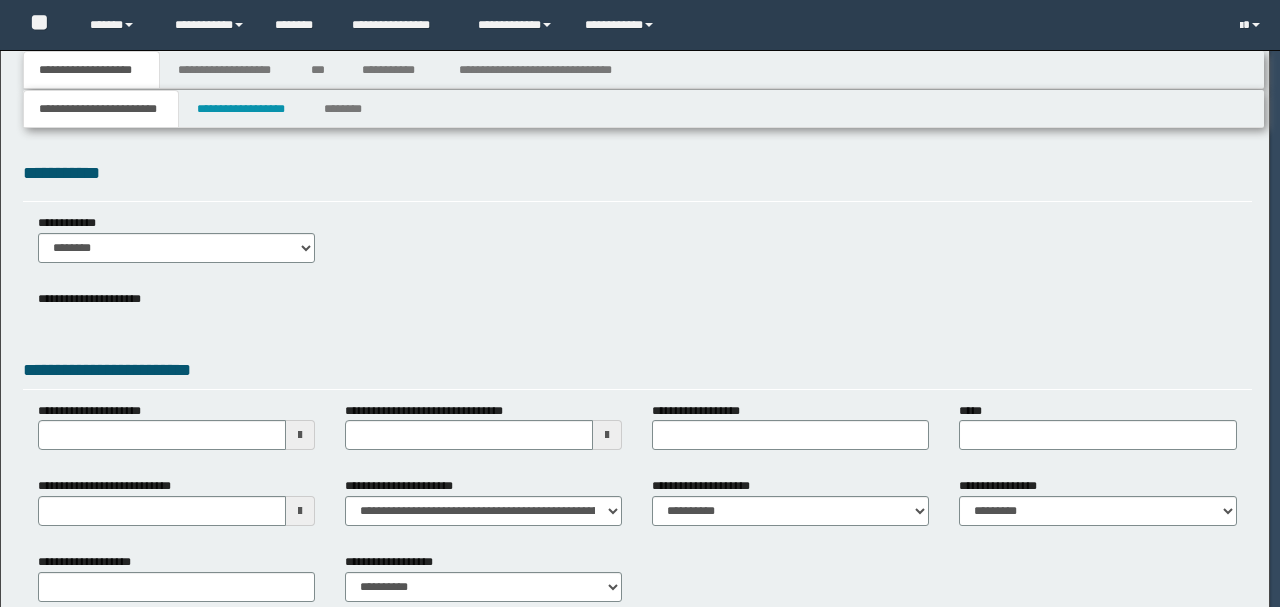 scroll, scrollTop: 0, scrollLeft: 0, axis: both 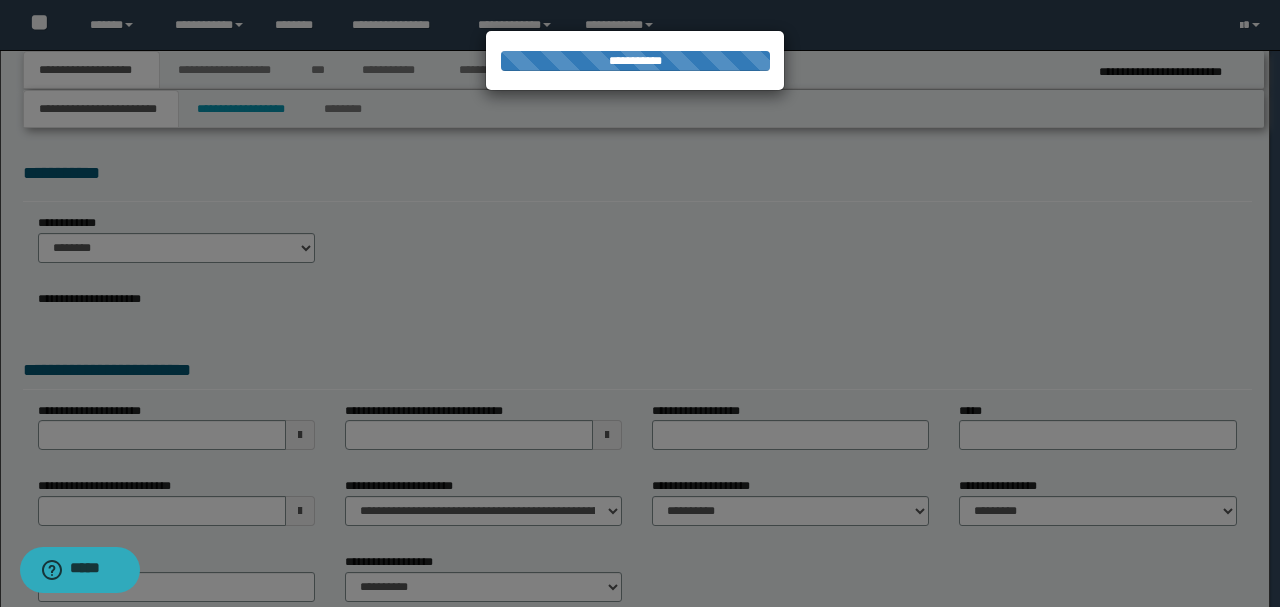 select on "*" 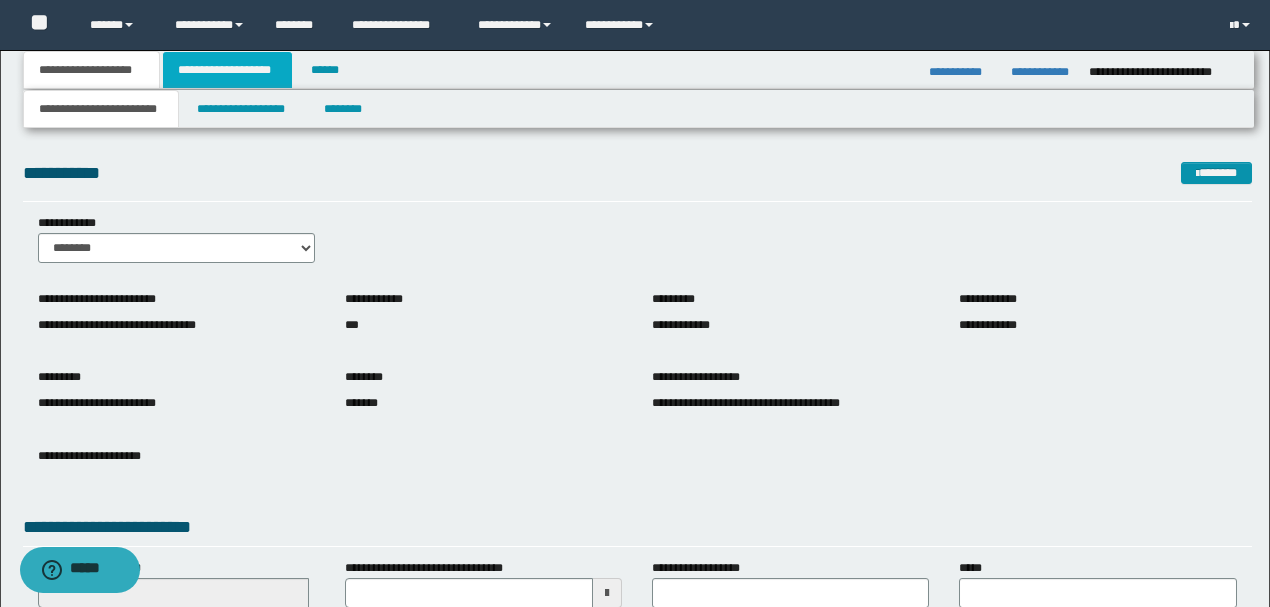 click on "**********" at bounding box center [227, 70] 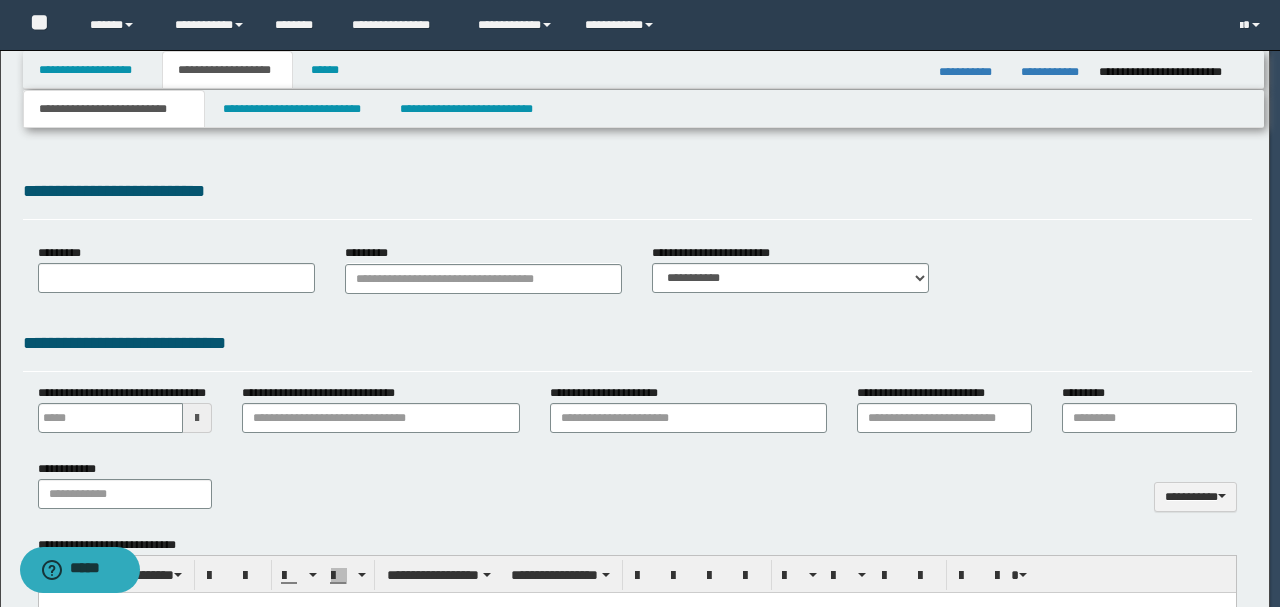 type 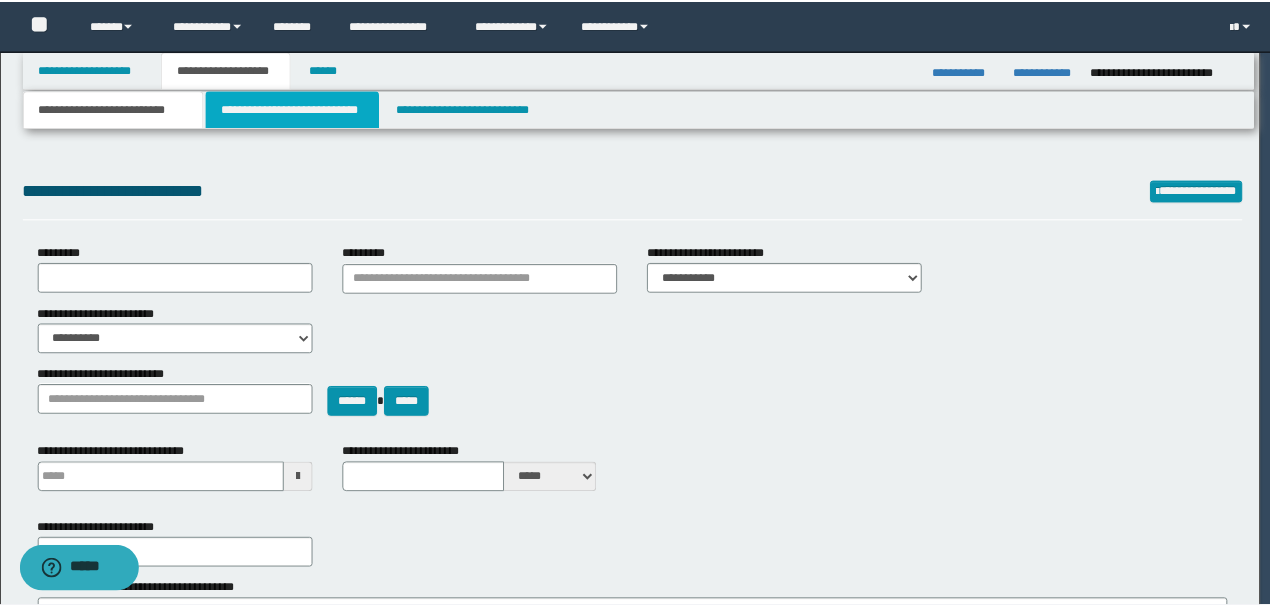 scroll, scrollTop: 0, scrollLeft: 0, axis: both 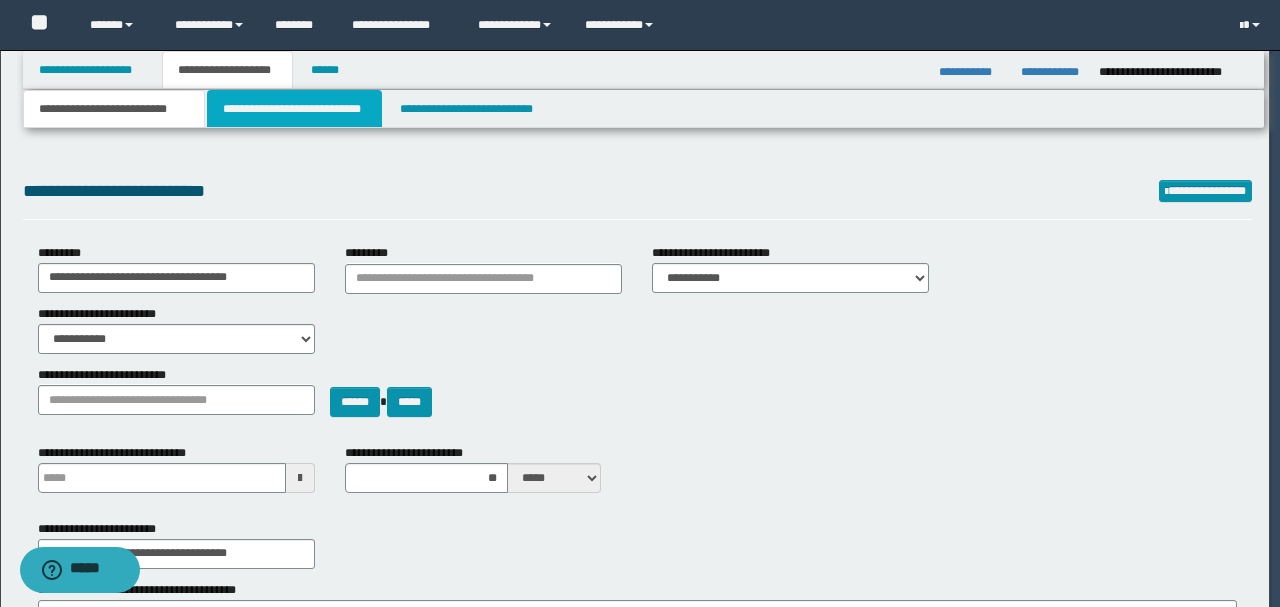 click on "**********" at bounding box center [294, 109] 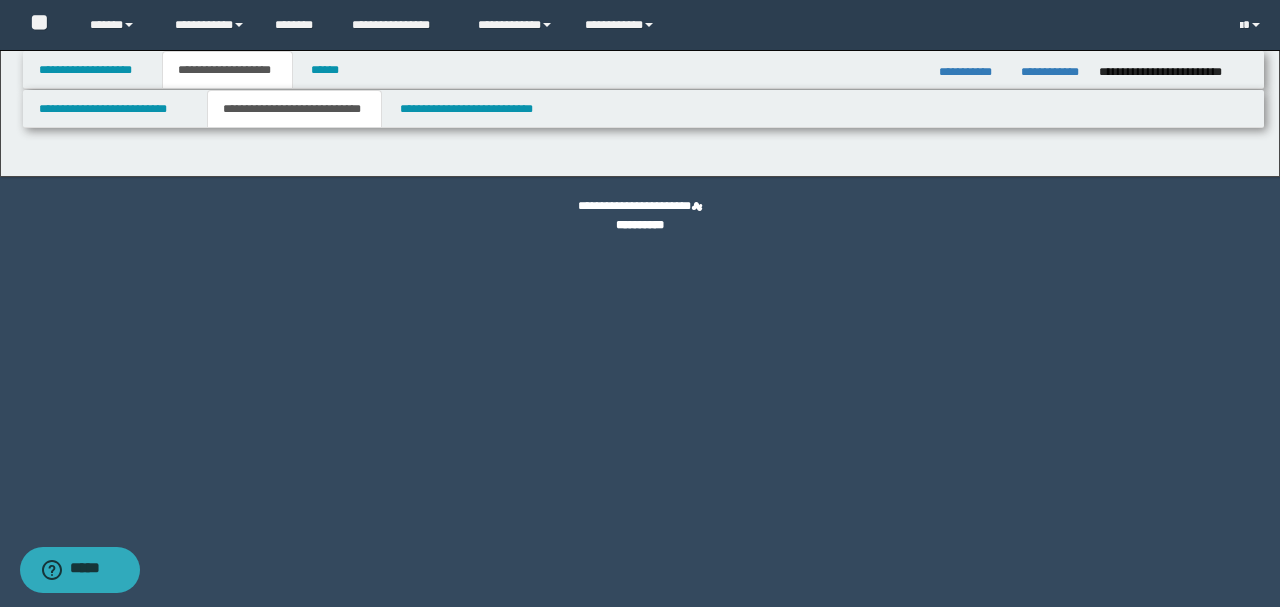 select on "*" 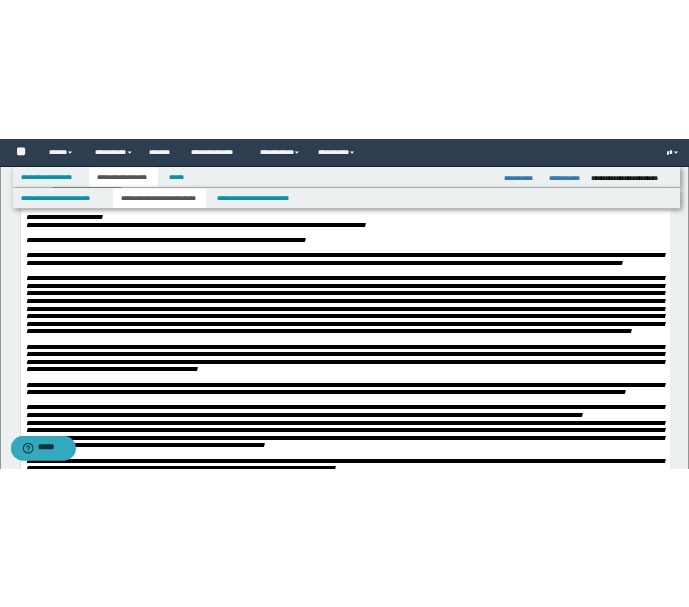 scroll, scrollTop: 200, scrollLeft: 0, axis: vertical 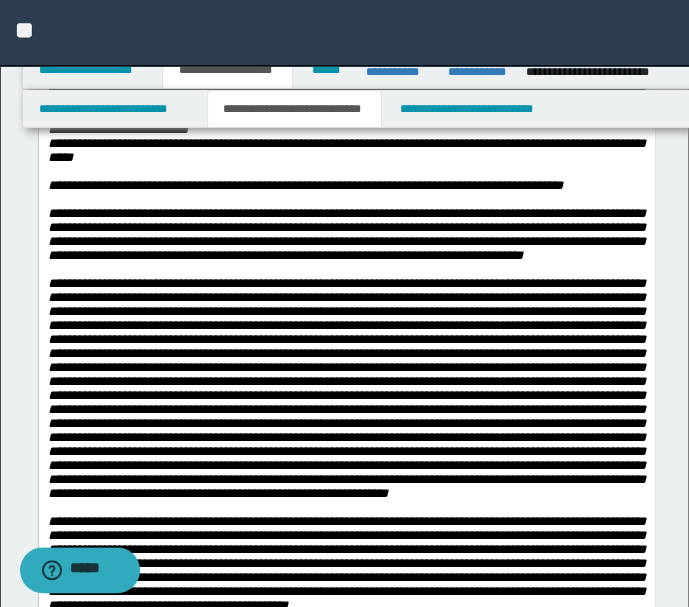 drag, startPoint x: 255, startPoint y: 370, endPoint x: 255, endPoint y: 402, distance: 32 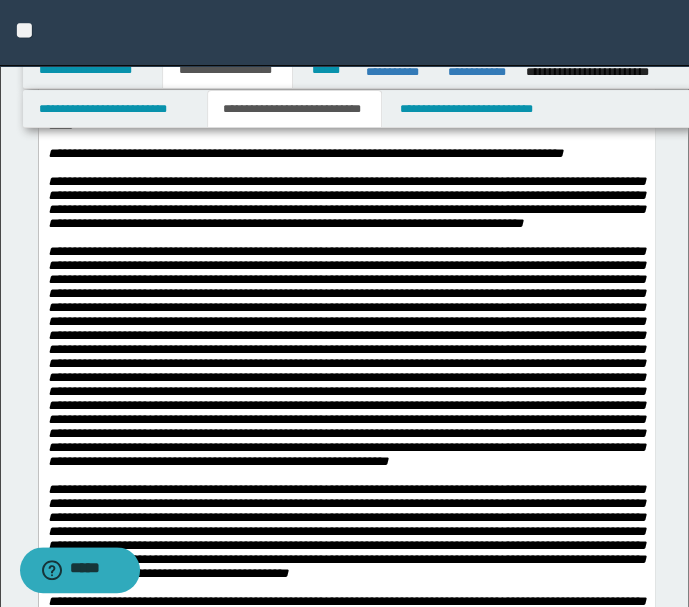 click at bounding box center [346, 356] 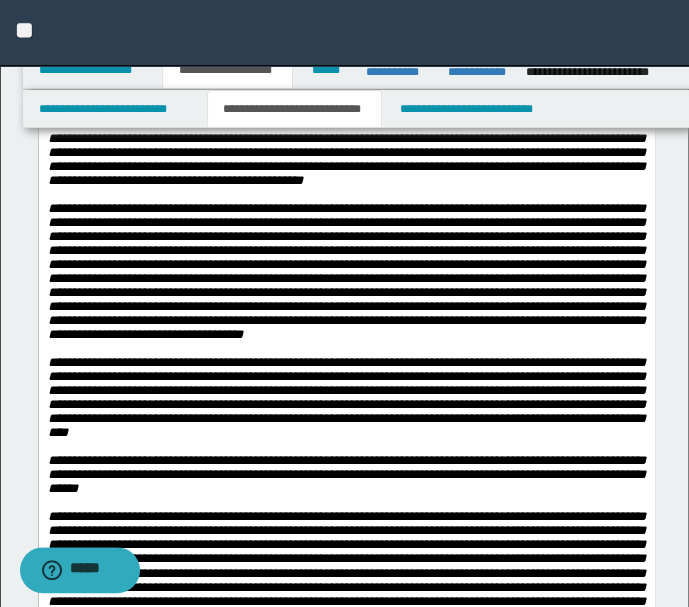 scroll, scrollTop: 2533, scrollLeft: 0, axis: vertical 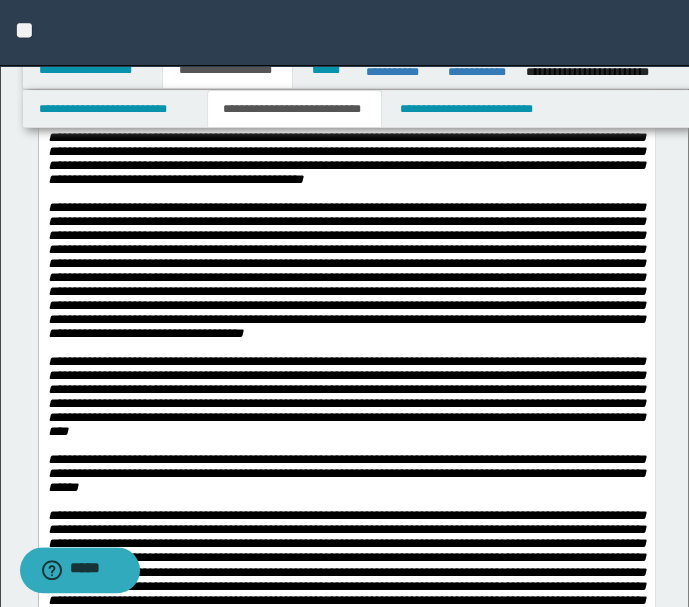 drag, startPoint x: 46, startPoint y: 290, endPoint x: 78, endPoint y: 452, distance: 165.13025 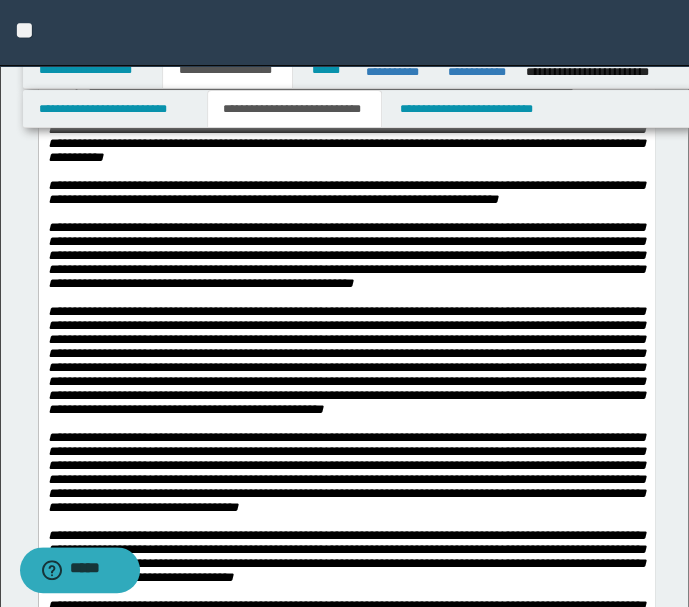 drag, startPoint x: 82, startPoint y: -268, endPoint x: 148, endPoint y: 559, distance: 829.62946 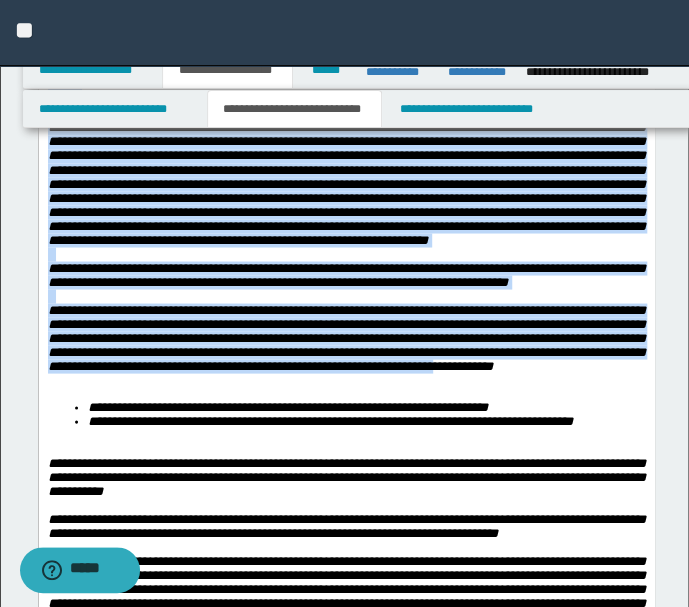 scroll, scrollTop: 2602, scrollLeft: 0, axis: vertical 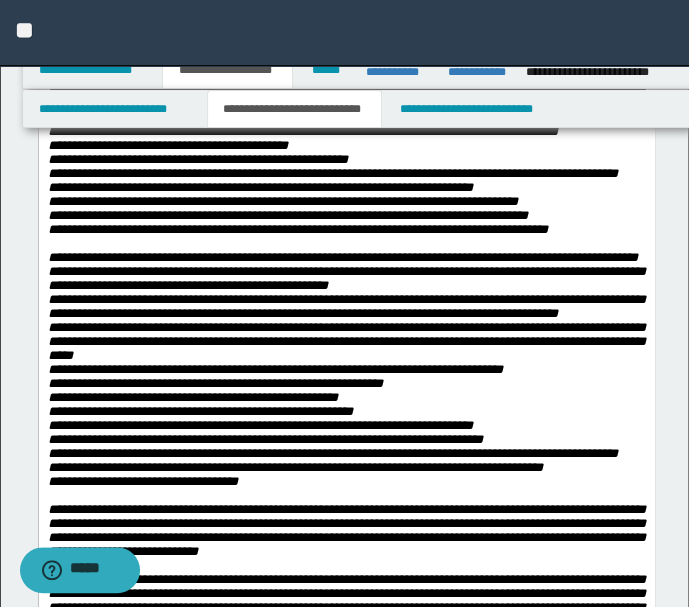 drag, startPoint x: 47, startPoint y: -3106, endPoint x: 232, endPoint y: 404, distance: 3514.872 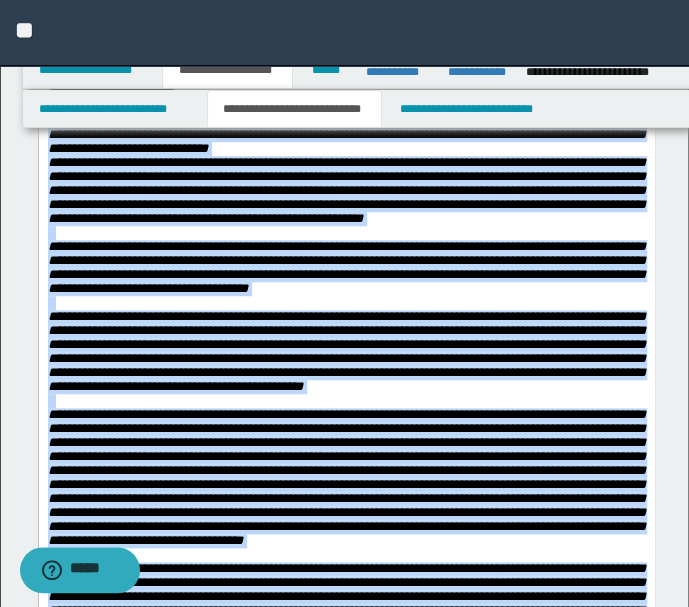 scroll, scrollTop: 2523, scrollLeft: 0, axis: vertical 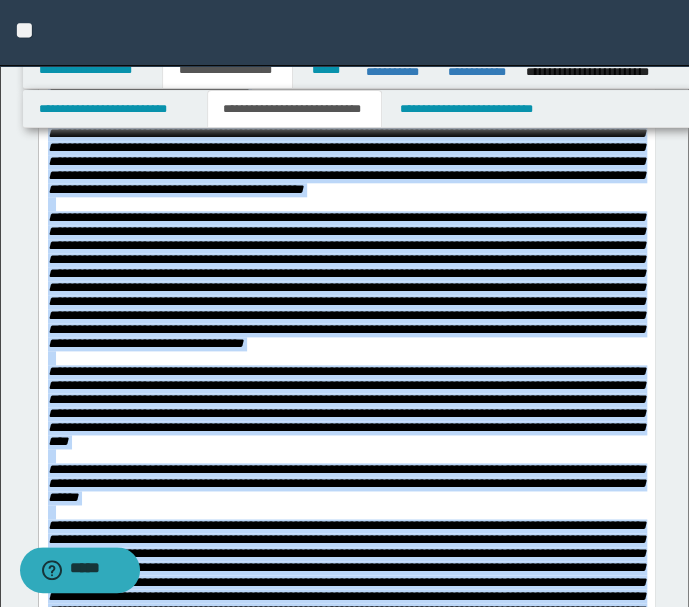 click on "**********" at bounding box center [346, -71] 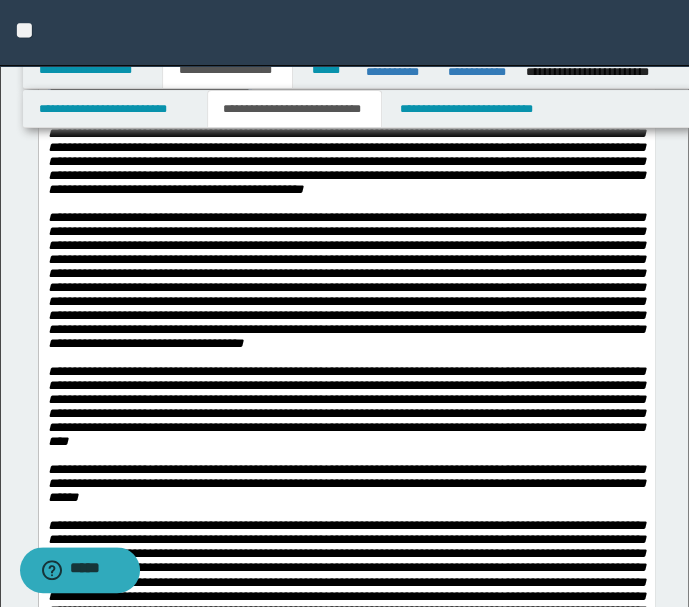 drag, startPoint x: 56, startPoint y: 321, endPoint x: 490, endPoint y: 523, distance: 478.7066 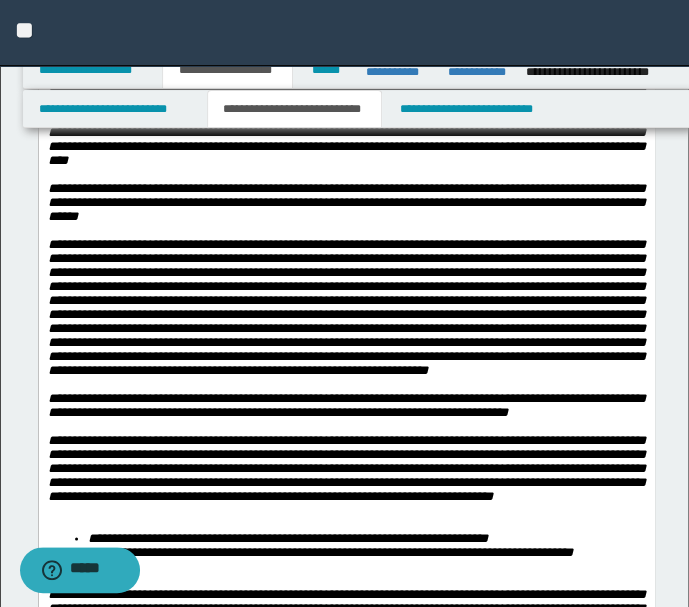 scroll, scrollTop: 2590, scrollLeft: 0, axis: vertical 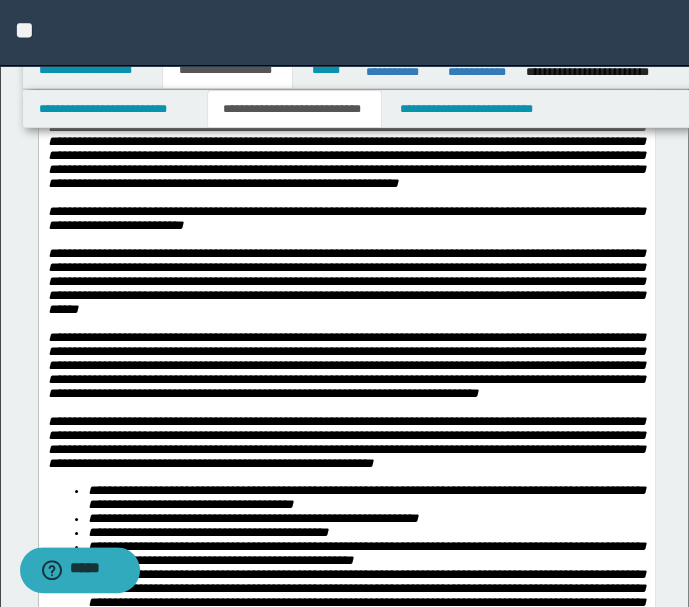 drag, startPoint x: 47, startPoint y: -910, endPoint x: 312, endPoint y: 303, distance: 1241.6095 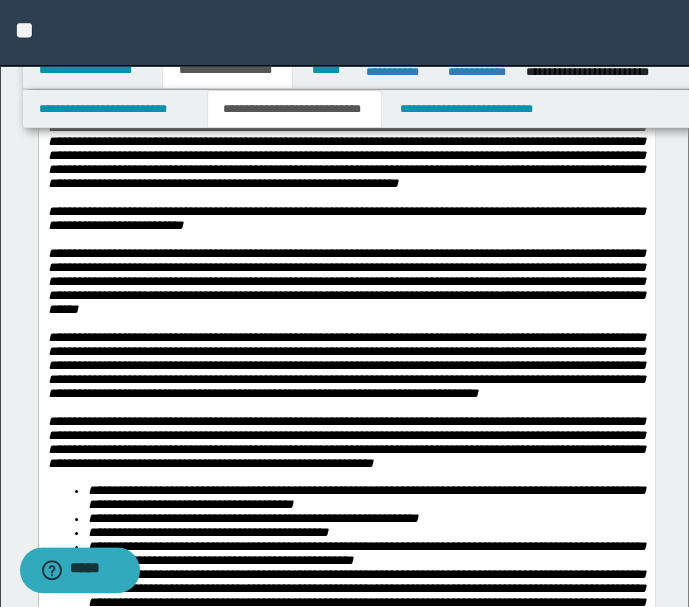 click on "**********" at bounding box center [346, 1193] 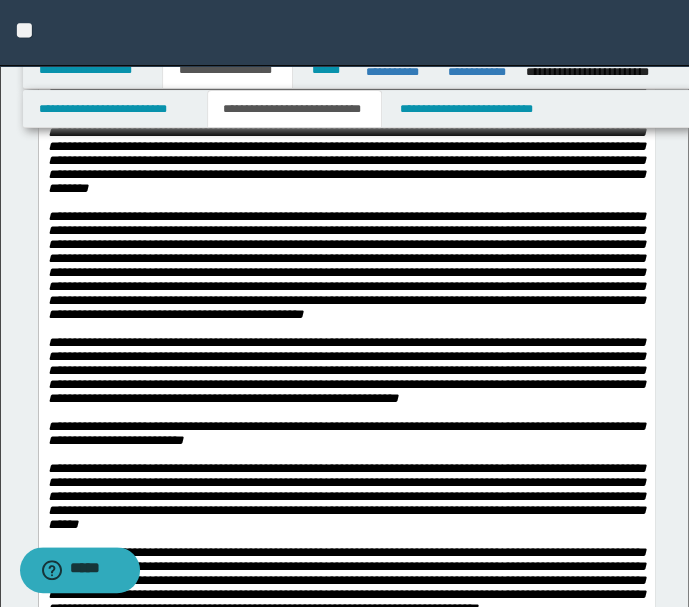 scroll, scrollTop: 2466, scrollLeft: 0, axis: vertical 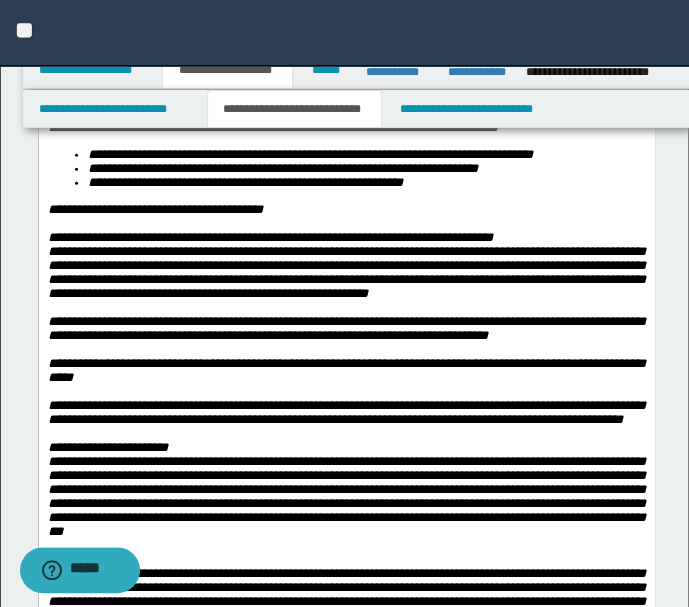 drag, startPoint x: 69, startPoint y: -478, endPoint x: 296, endPoint y: 550, distance: 1052.7644 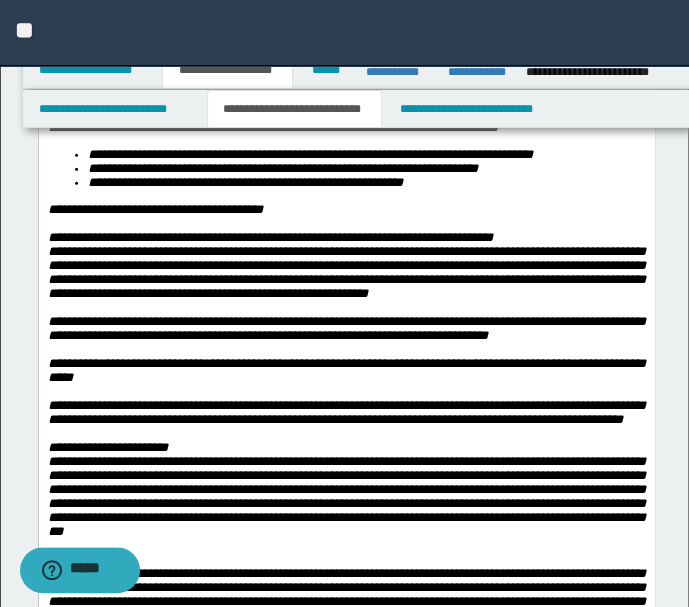 click on "**********" at bounding box center (346, 1047) 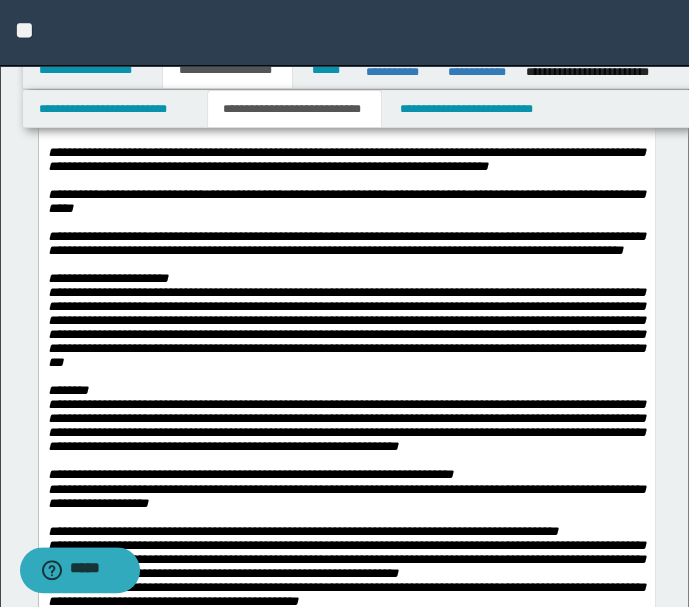 scroll, scrollTop: 2652, scrollLeft: 0, axis: vertical 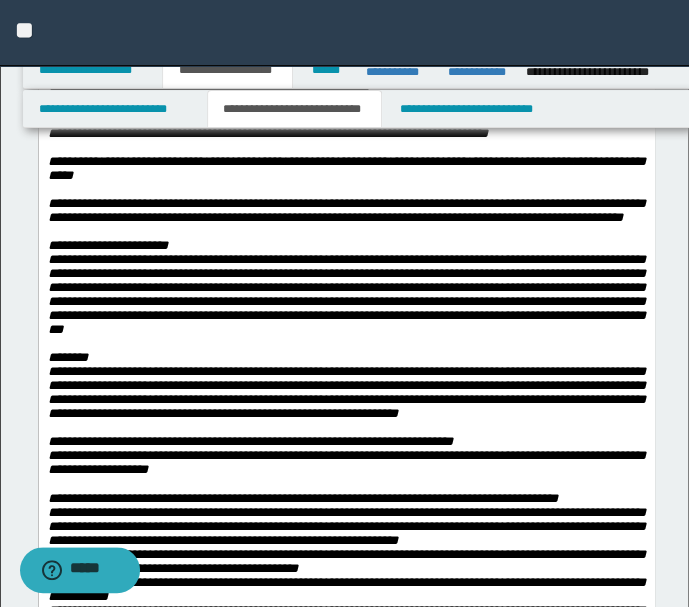 drag, startPoint x: 44, startPoint y: 227, endPoint x: 214, endPoint y: 394, distance: 238.30443 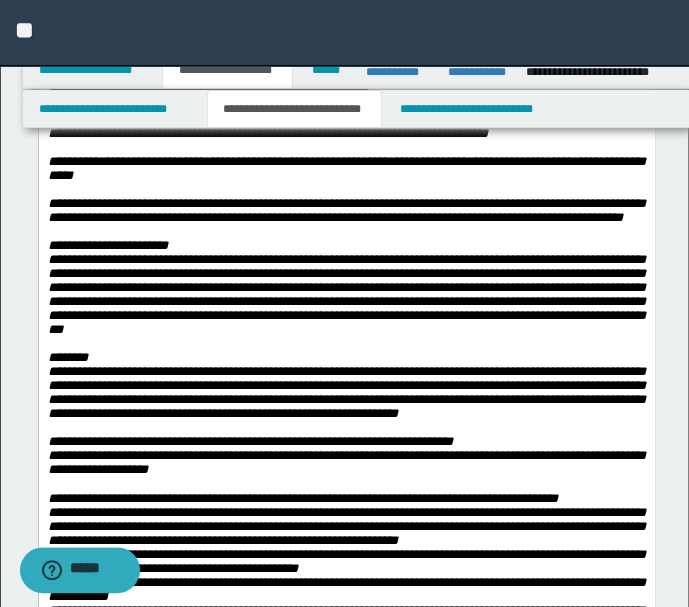 drag, startPoint x: 50, startPoint y: 232, endPoint x: 644, endPoint y: 542, distance: 670.02686 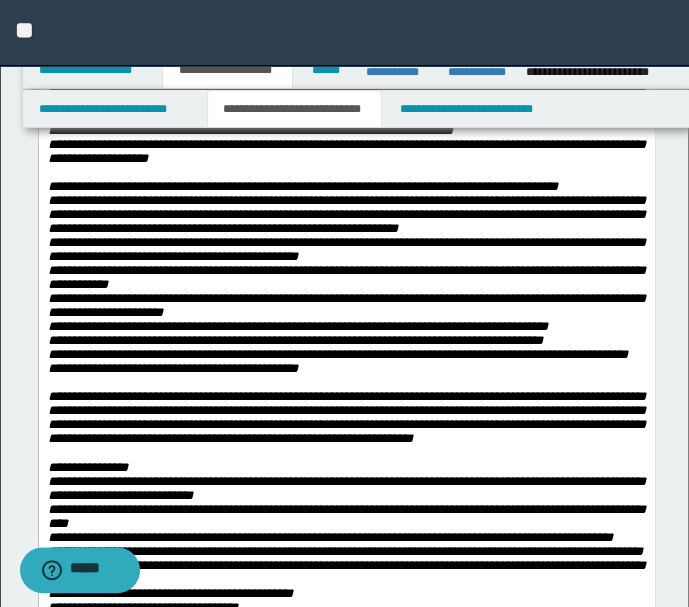 scroll, scrollTop: 2620, scrollLeft: 0, axis: vertical 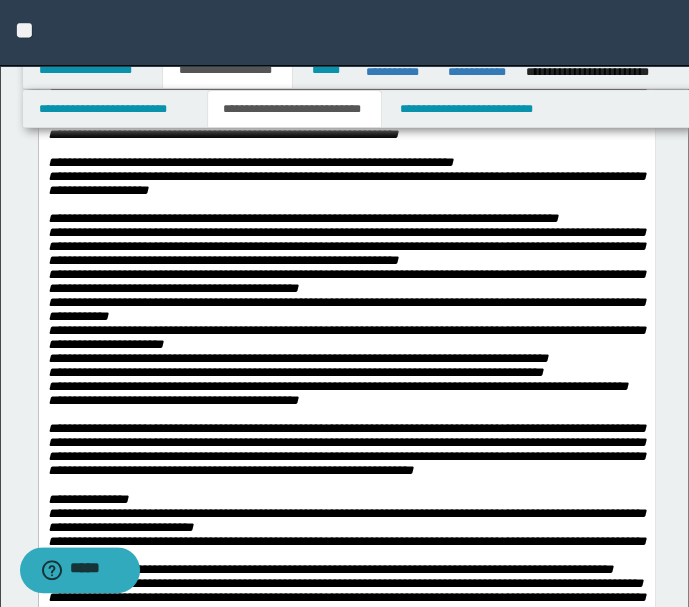 drag, startPoint x: 46, startPoint y: 238, endPoint x: 277, endPoint y: 384, distance: 273.27094 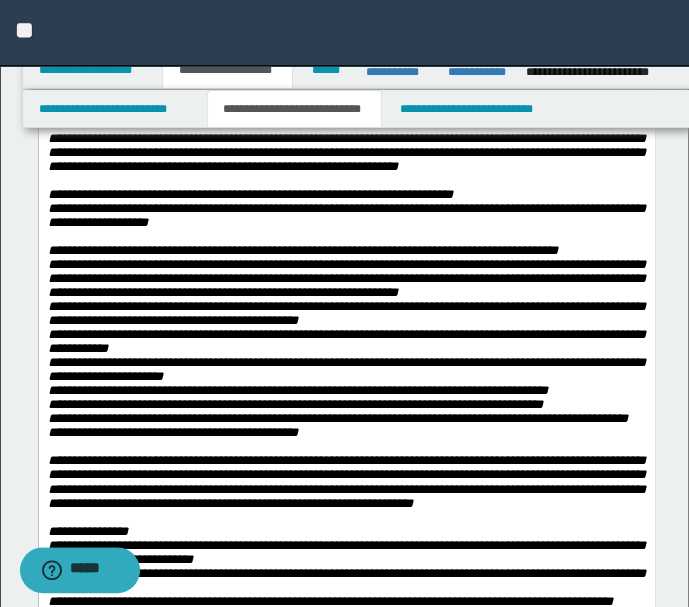 scroll, scrollTop: 2620, scrollLeft: 0, axis: vertical 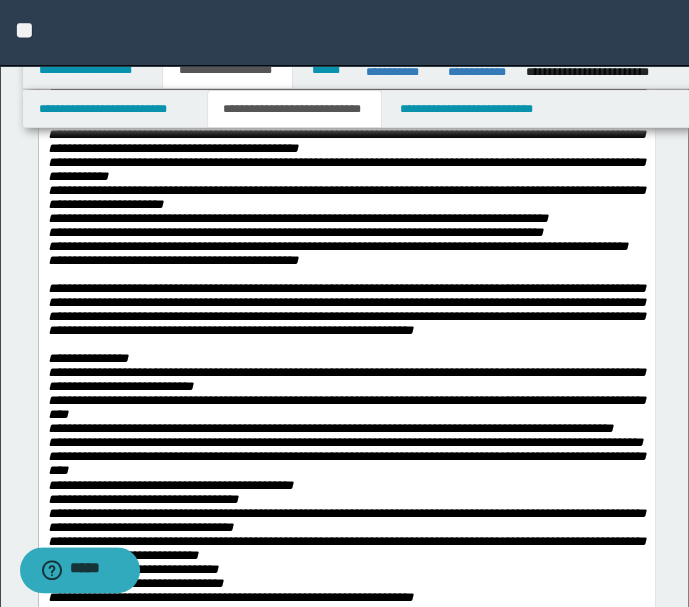 click at bounding box center (346, -188) 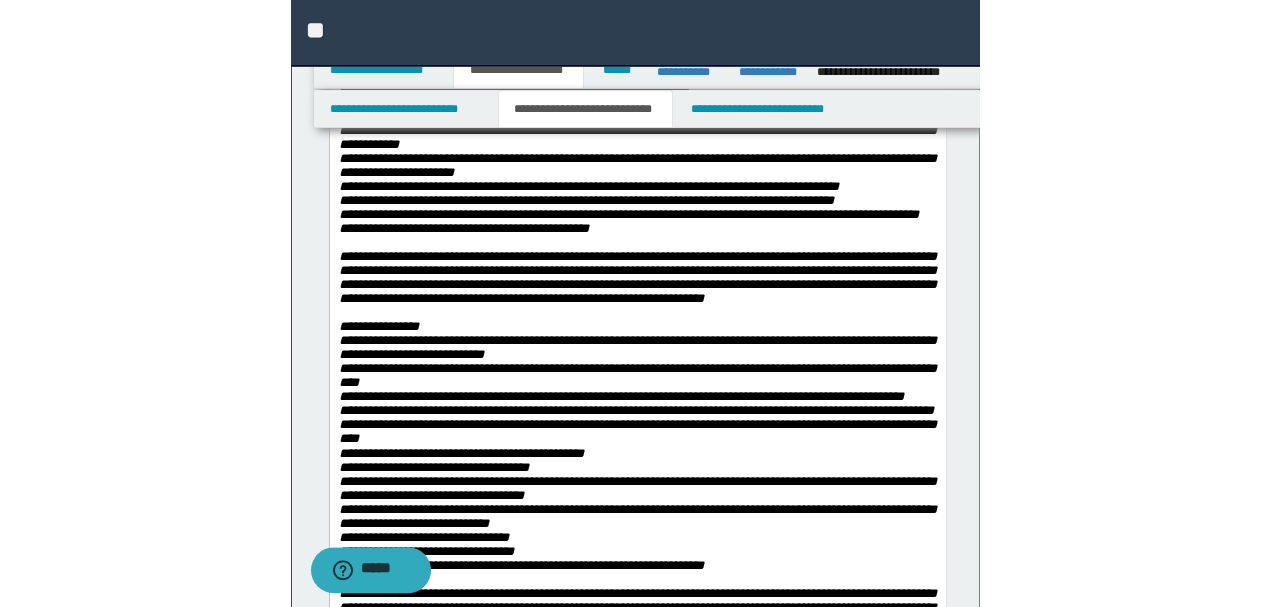 scroll, scrollTop: 2620, scrollLeft: 0, axis: vertical 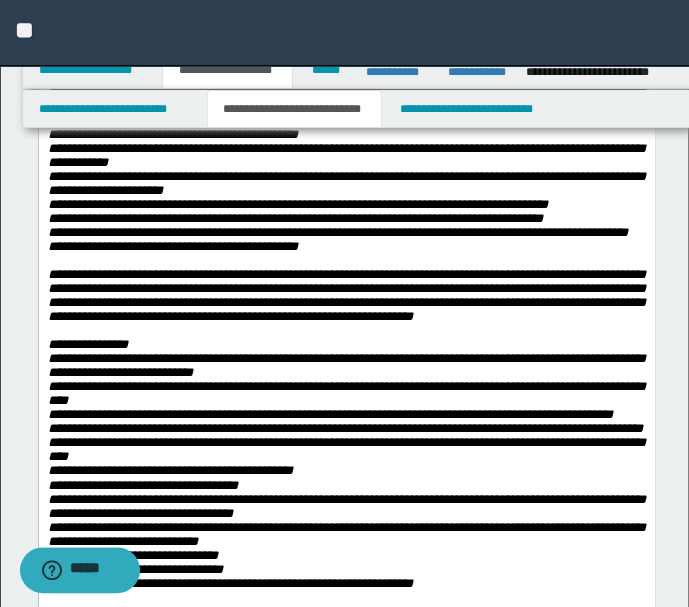 click at bounding box center [346, -202] 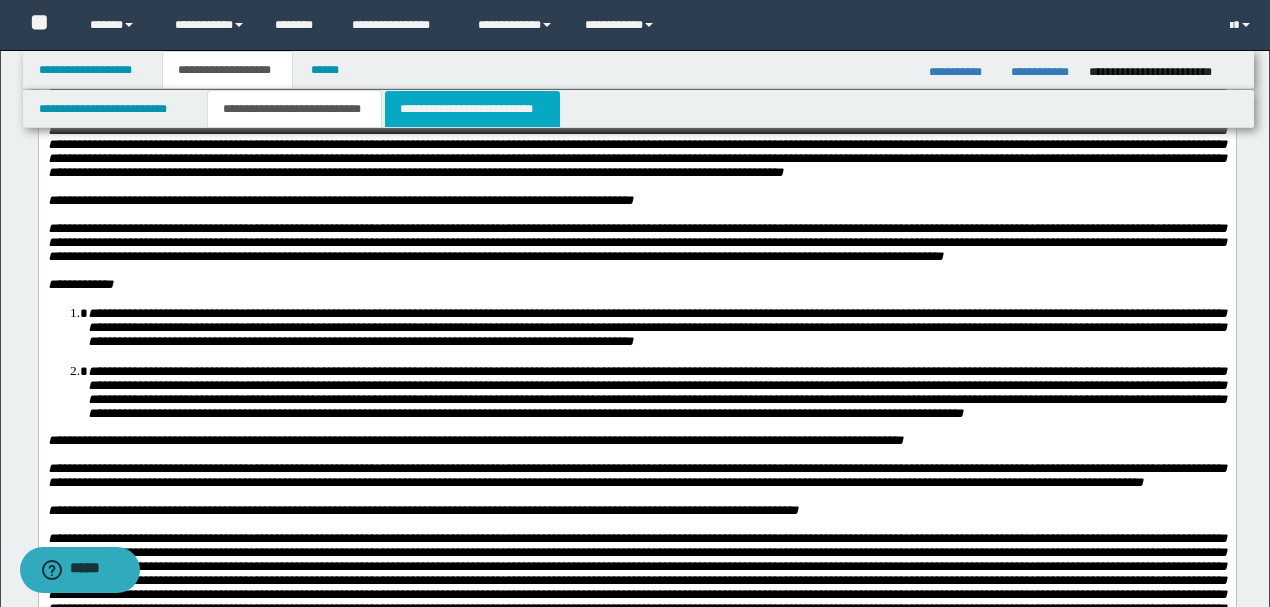 click on "**********" at bounding box center (472, 109) 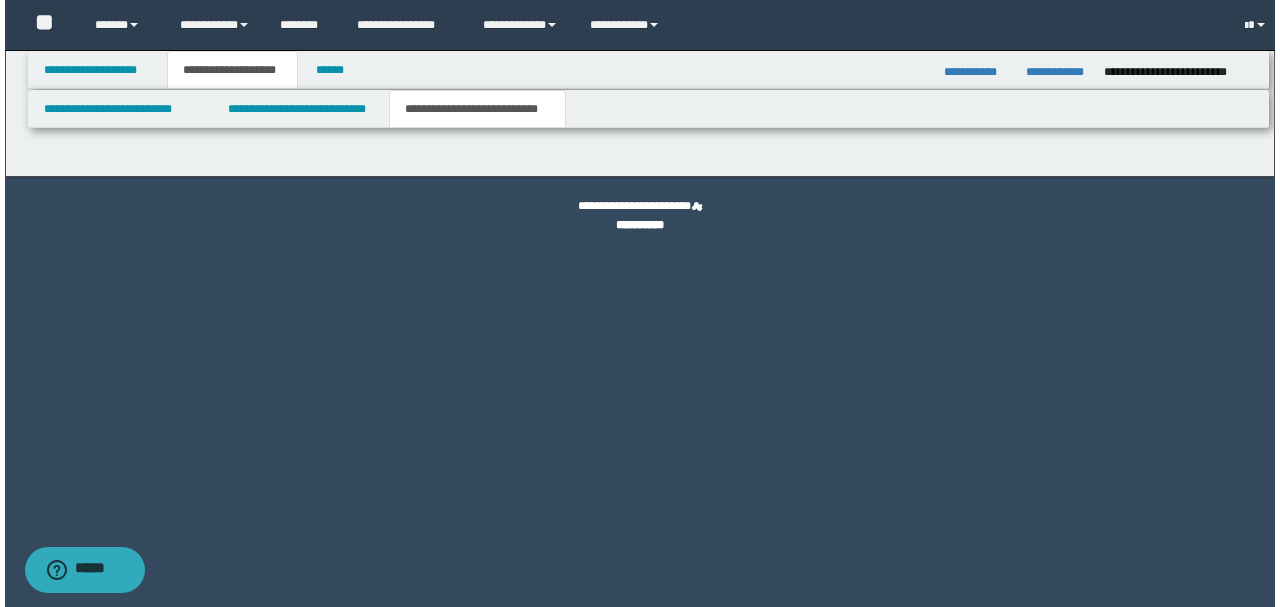 scroll, scrollTop: 0, scrollLeft: 0, axis: both 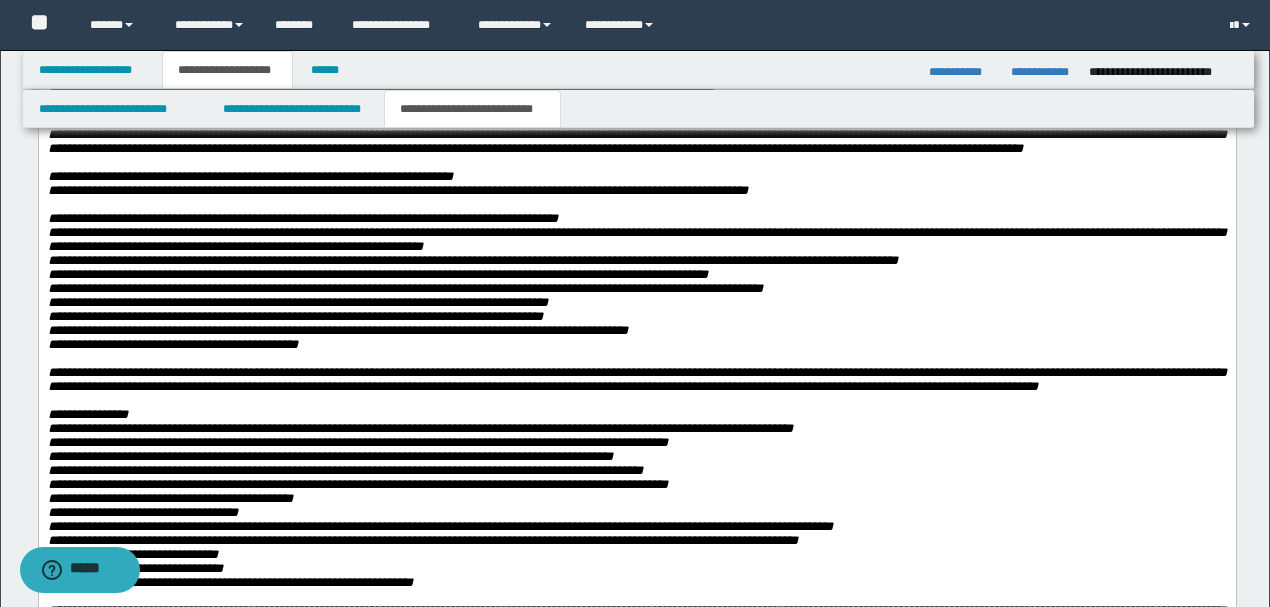 drag, startPoint x: 46, startPoint y: -1481, endPoint x: 462, endPoint y: 413, distance: 1939.1472 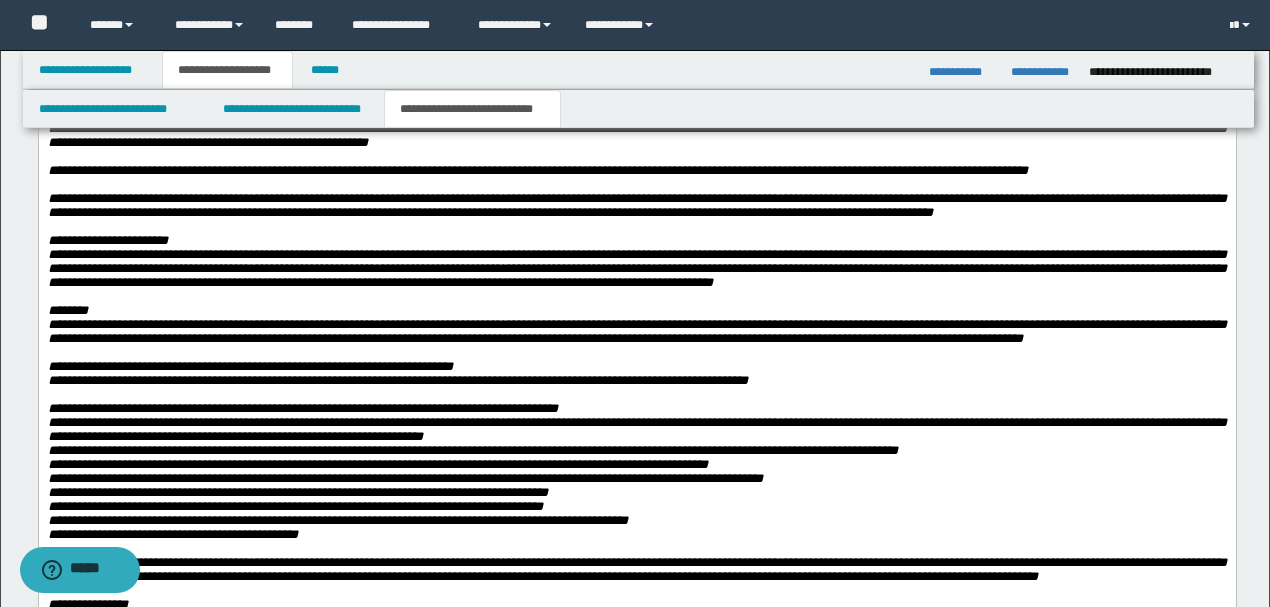 type 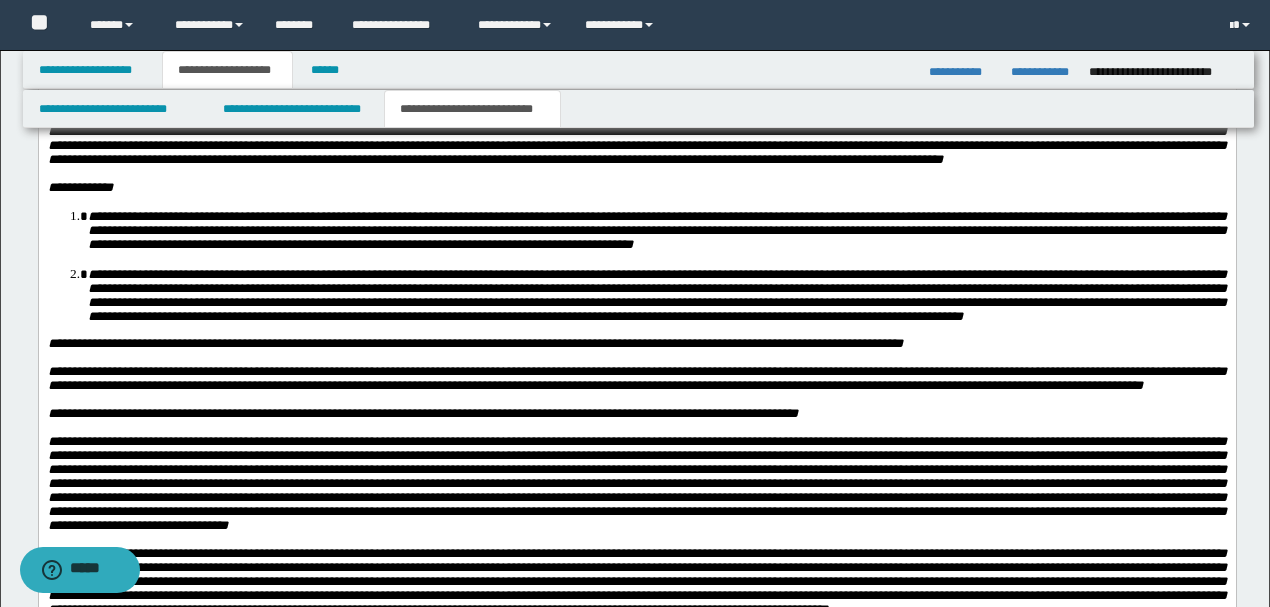 scroll, scrollTop: 3580, scrollLeft: 0, axis: vertical 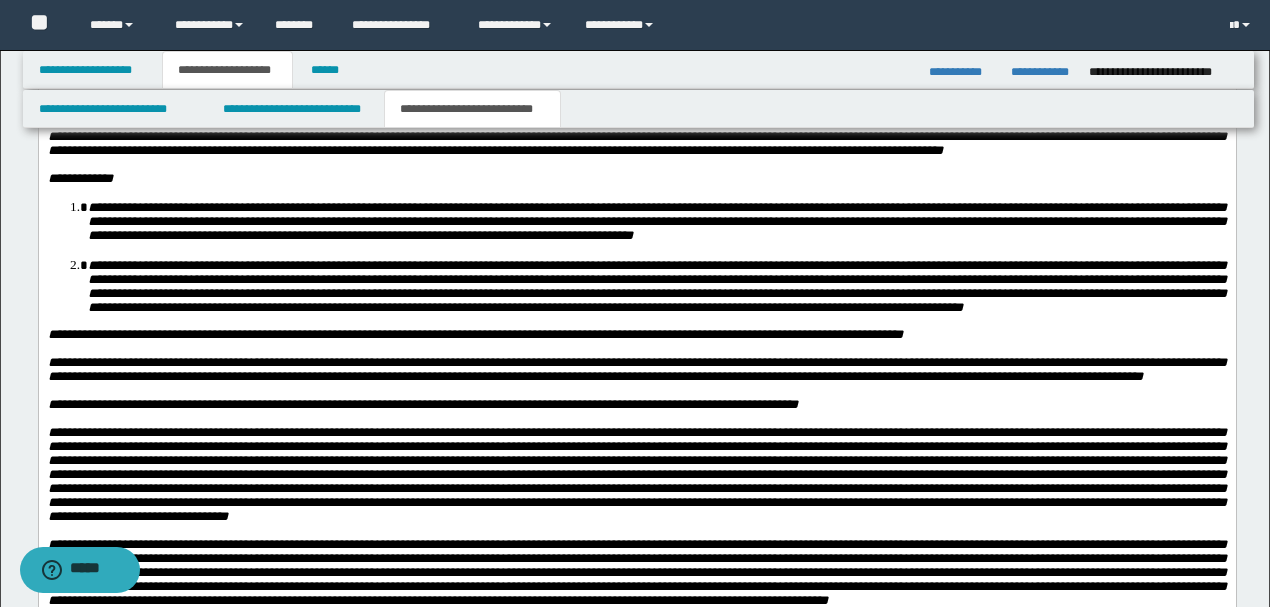 click on "**********" at bounding box center [636, 45] 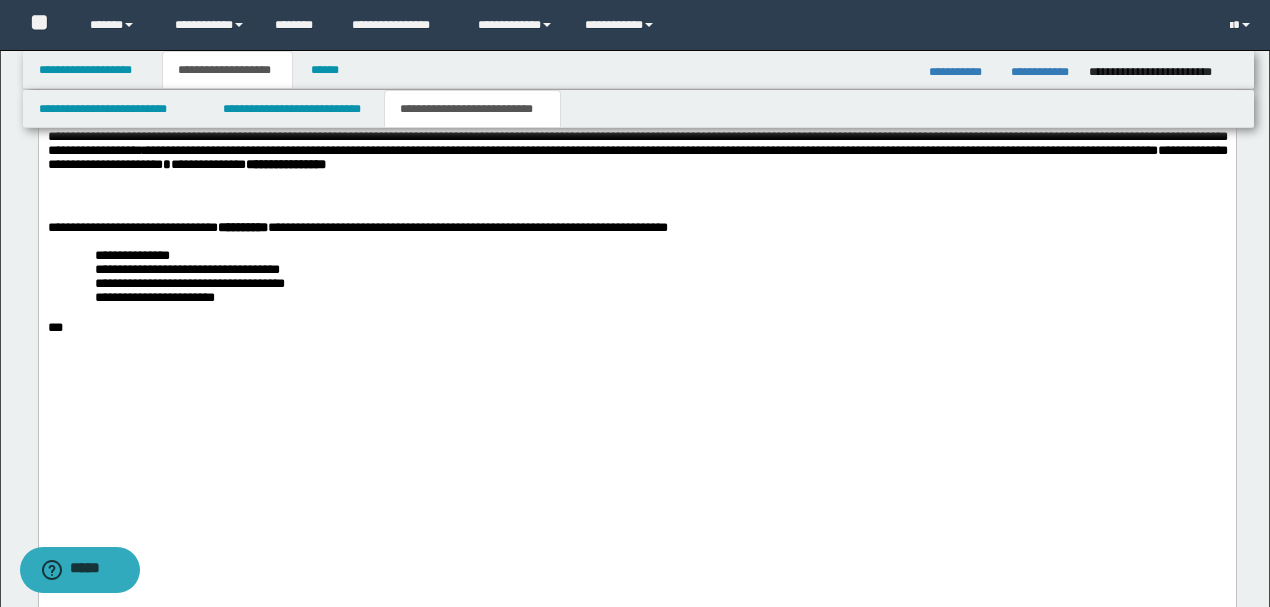 scroll, scrollTop: 5314, scrollLeft: 0, axis: vertical 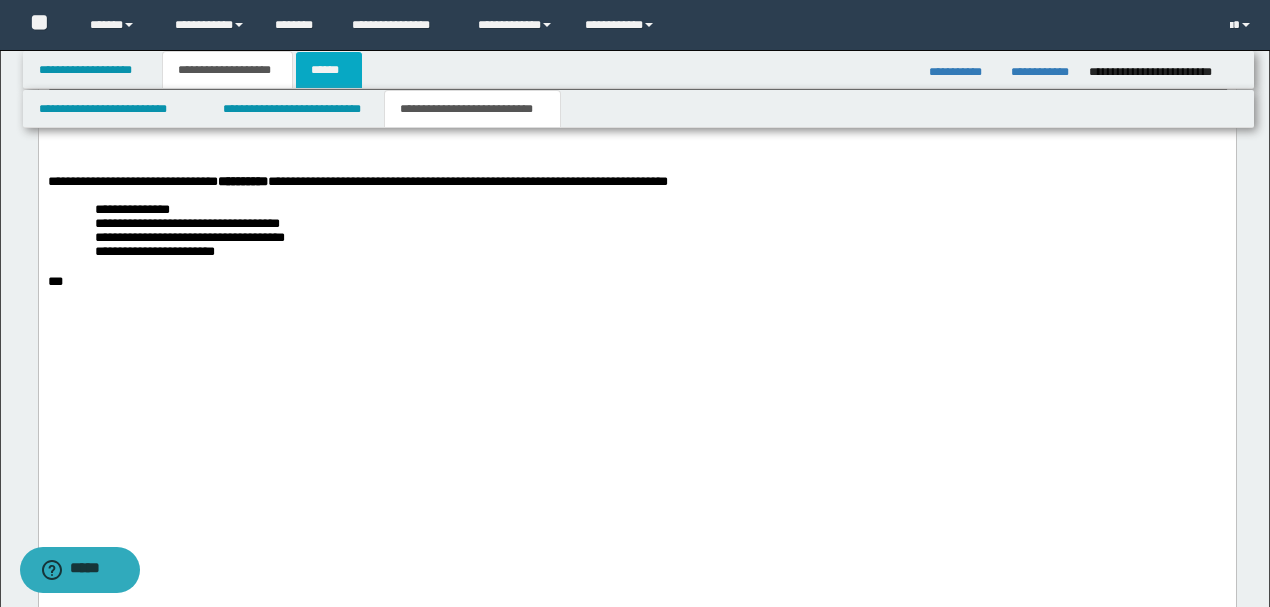 click on "******" at bounding box center (329, 70) 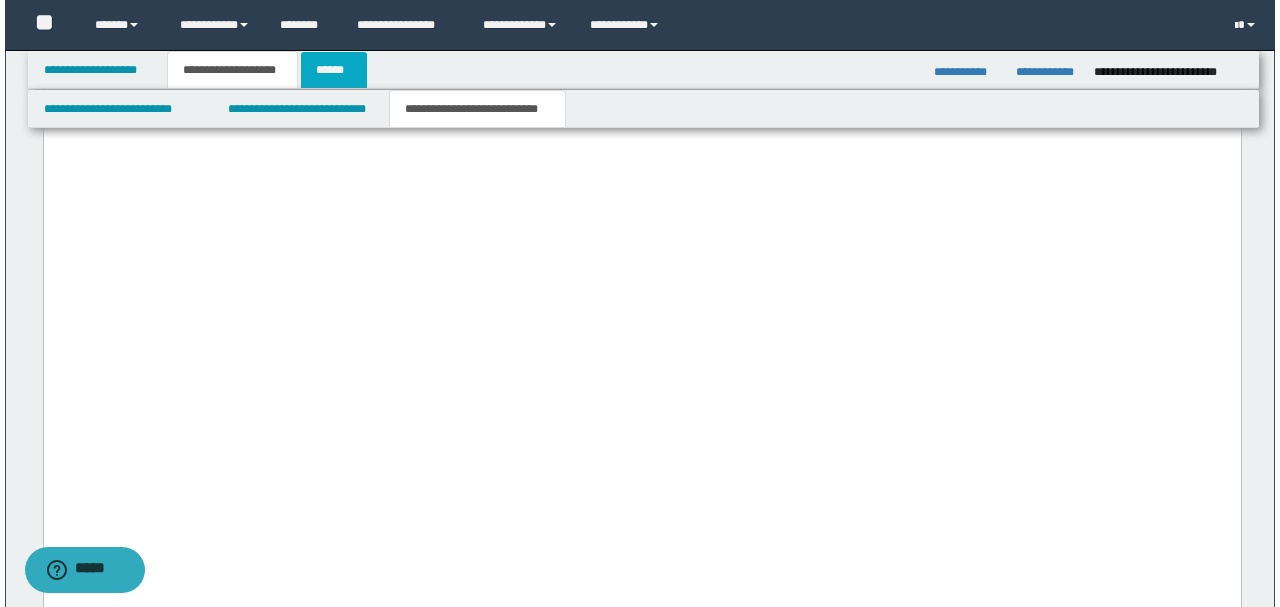 scroll, scrollTop: 0, scrollLeft: 0, axis: both 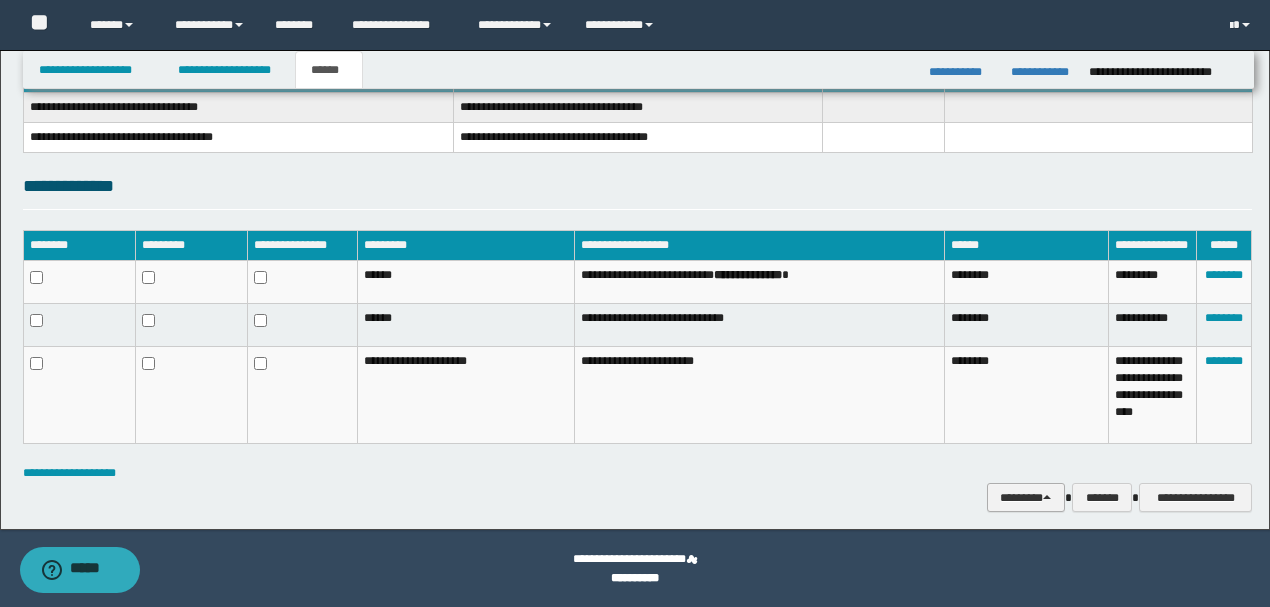 click on "********" at bounding box center [1026, 497] 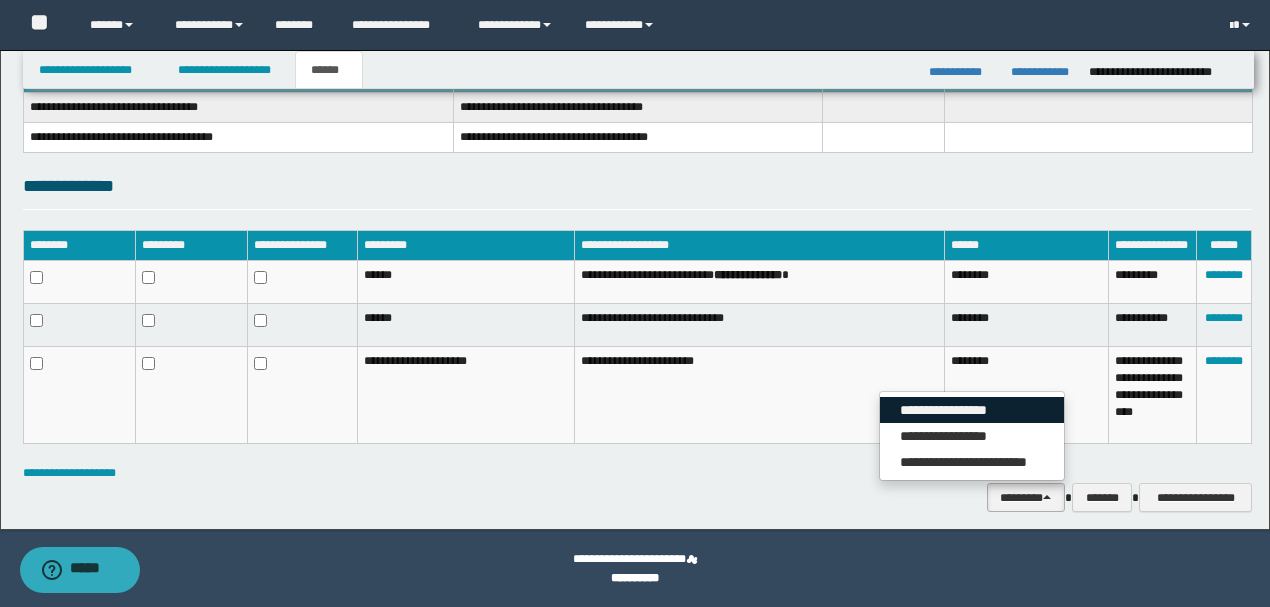 click on "**********" at bounding box center [972, 410] 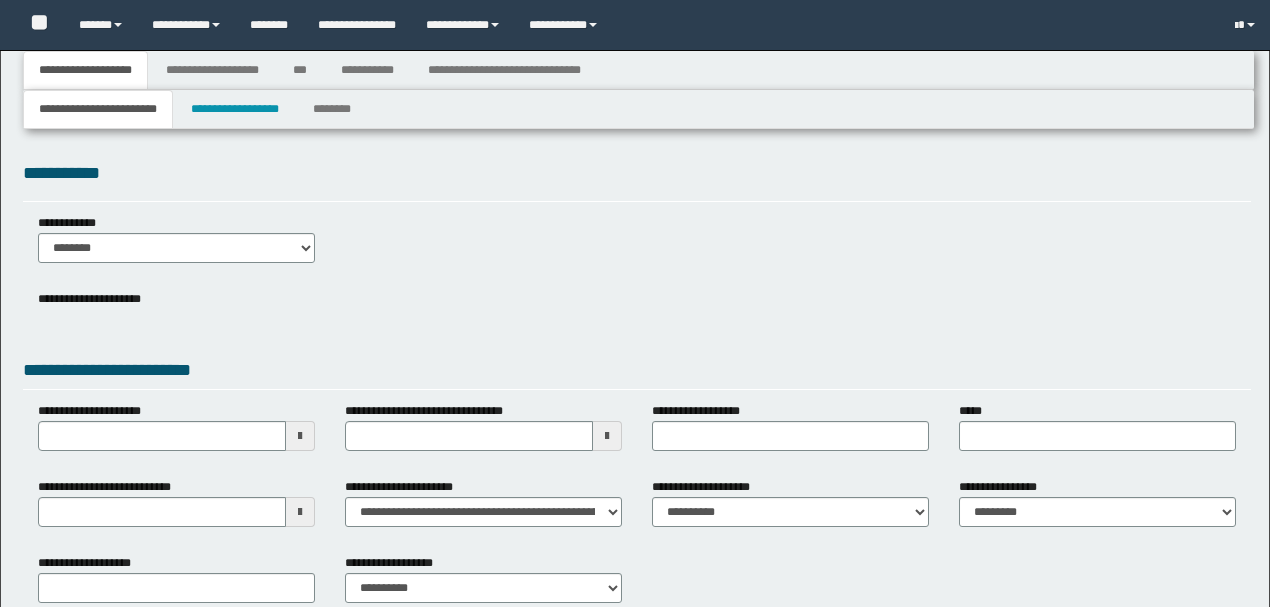 type 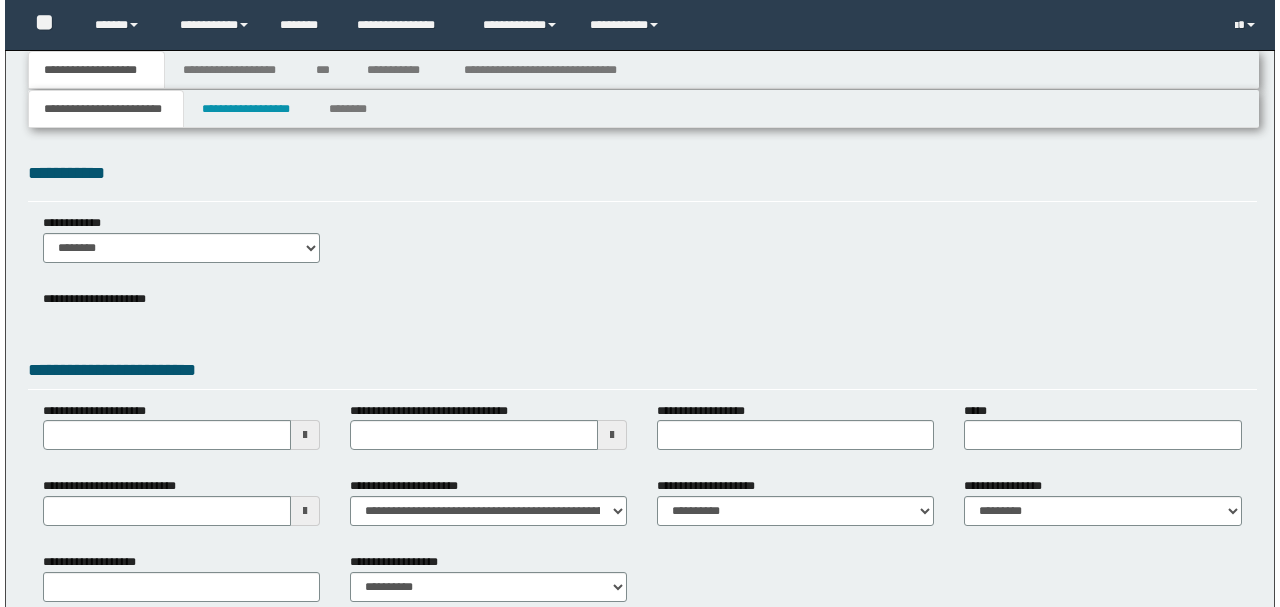 scroll, scrollTop: 0, scrollLeft: 0, axis: both 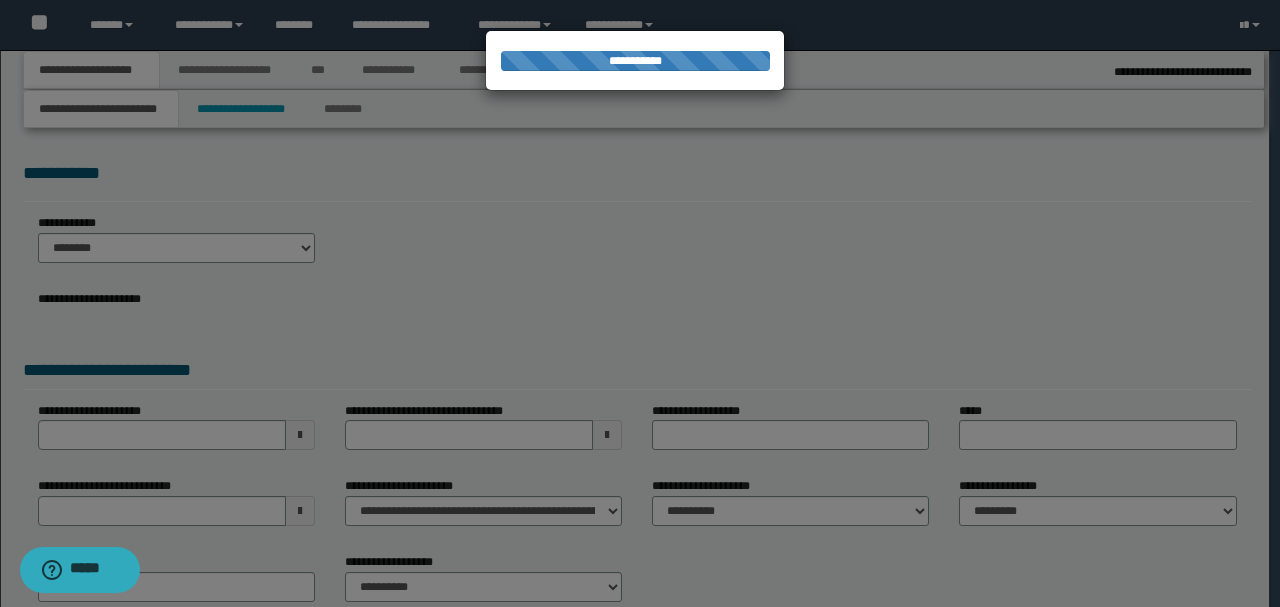 type on "**********" 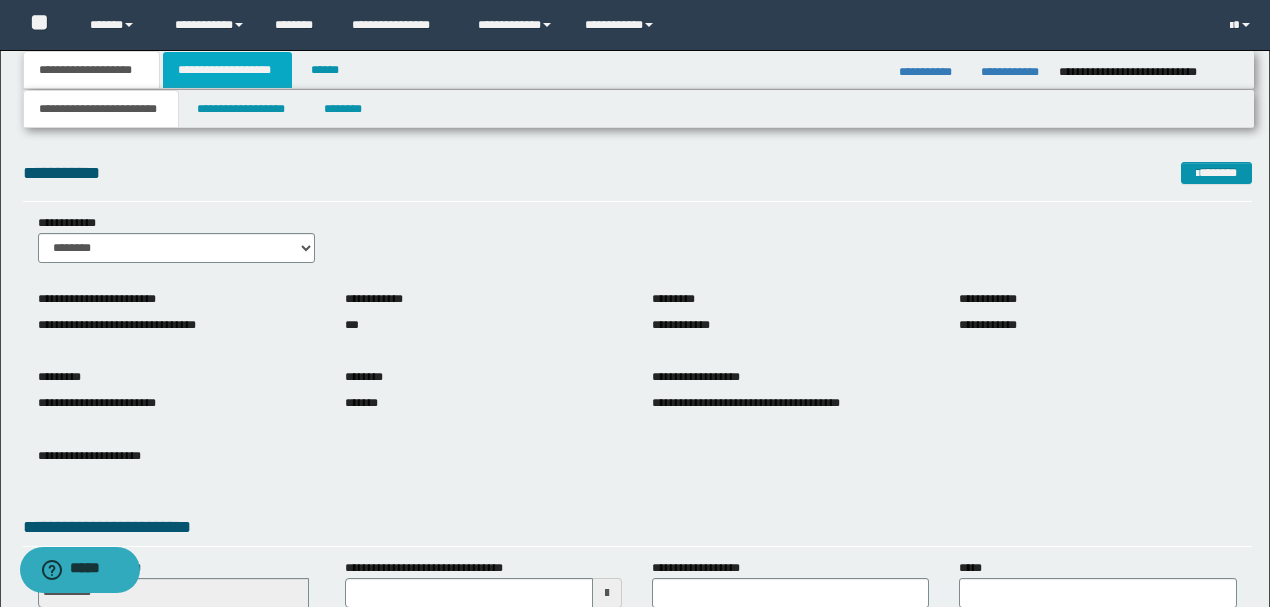 click on "**********" at bounding box center (227, 70) 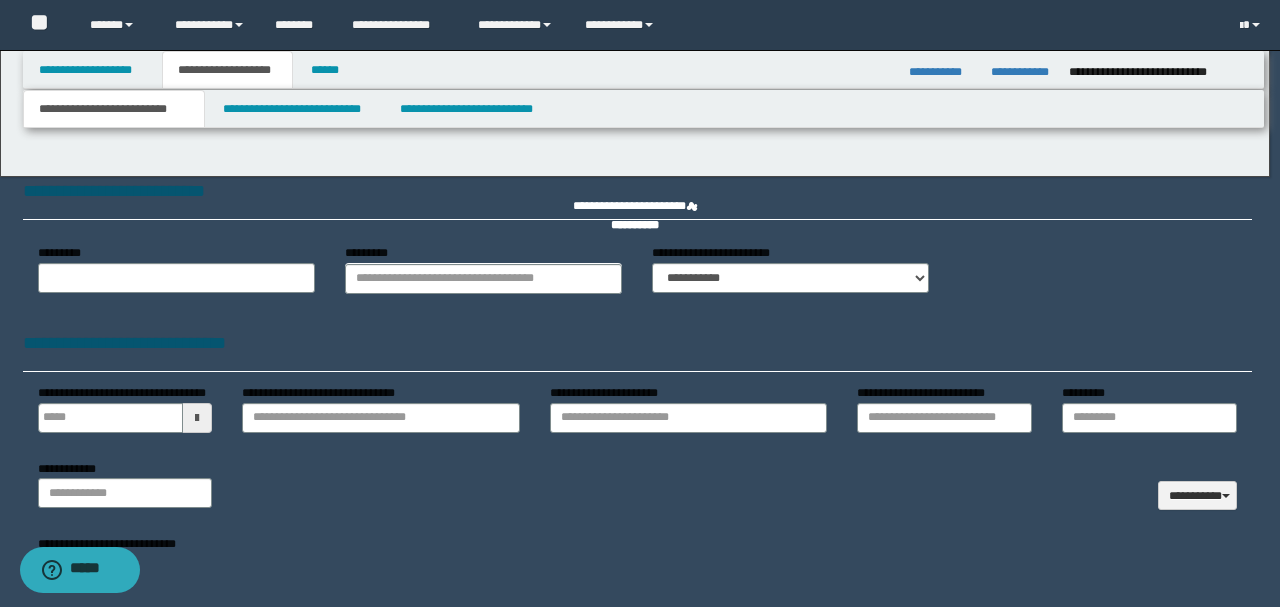type 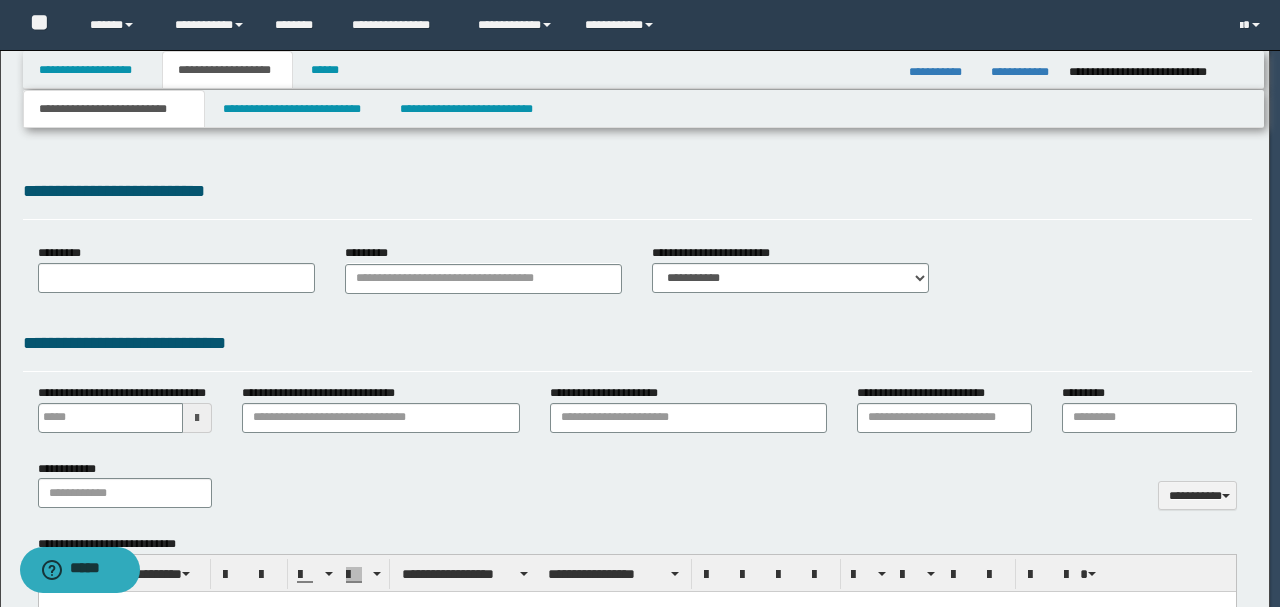 scroll, scrollTop: 0, scrollLeft: 0, axis: both 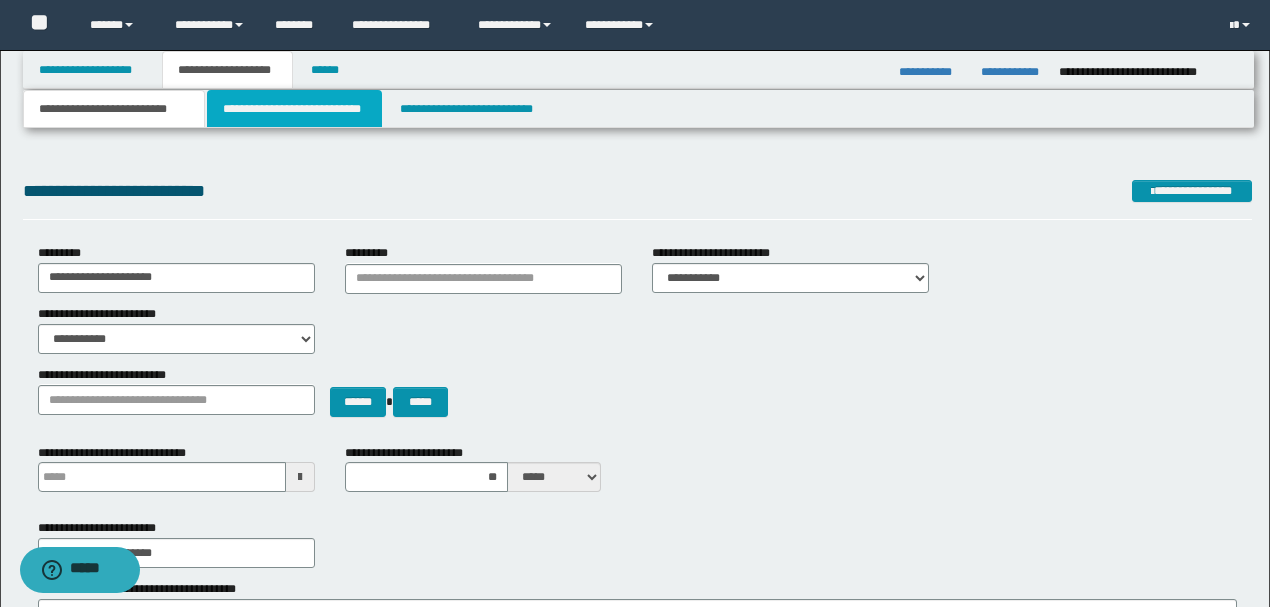click on "**********" at bounding box center [294, 109] 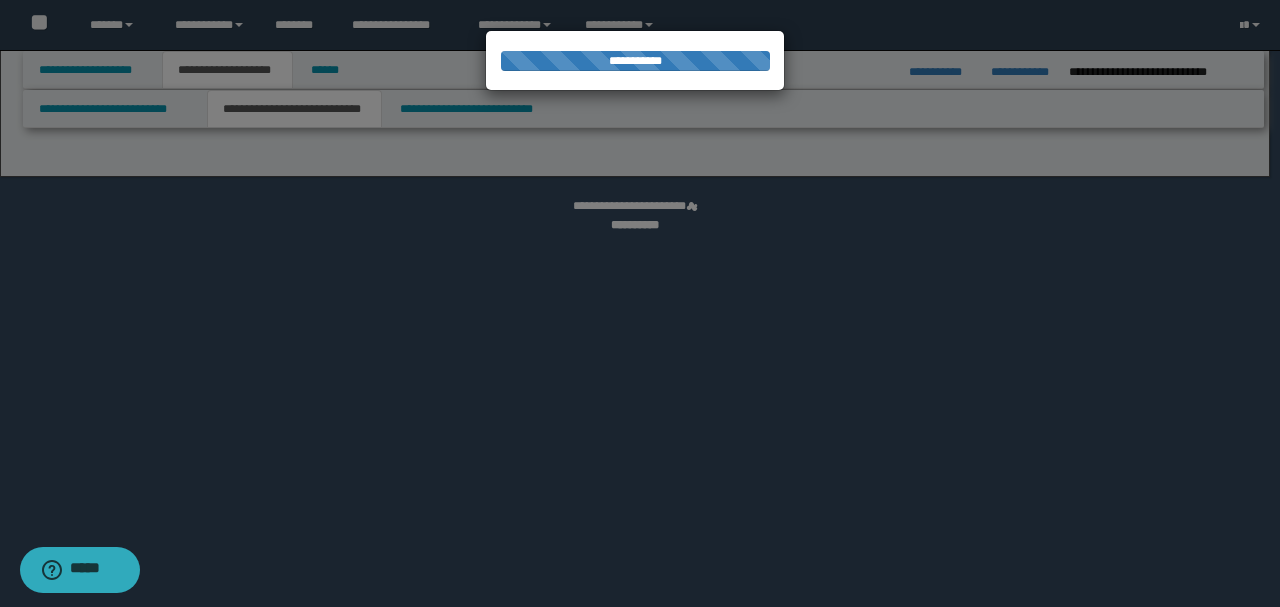 select on "*" 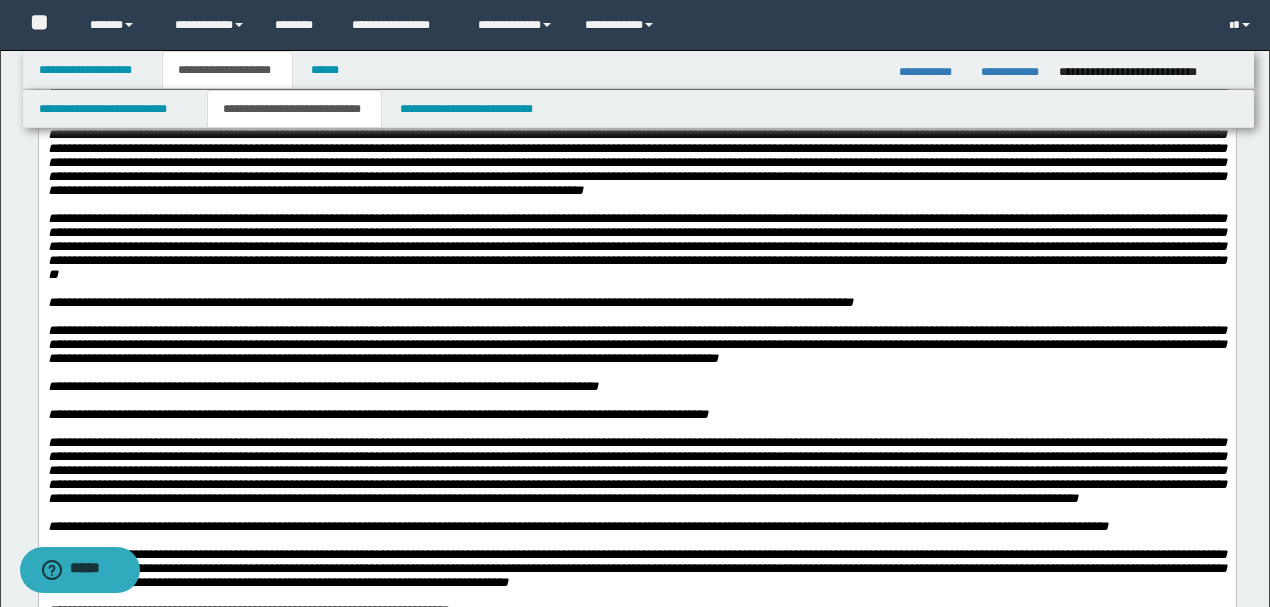 scroll, scrollTop: 1866, scrollLeft: 0, axis: vertical 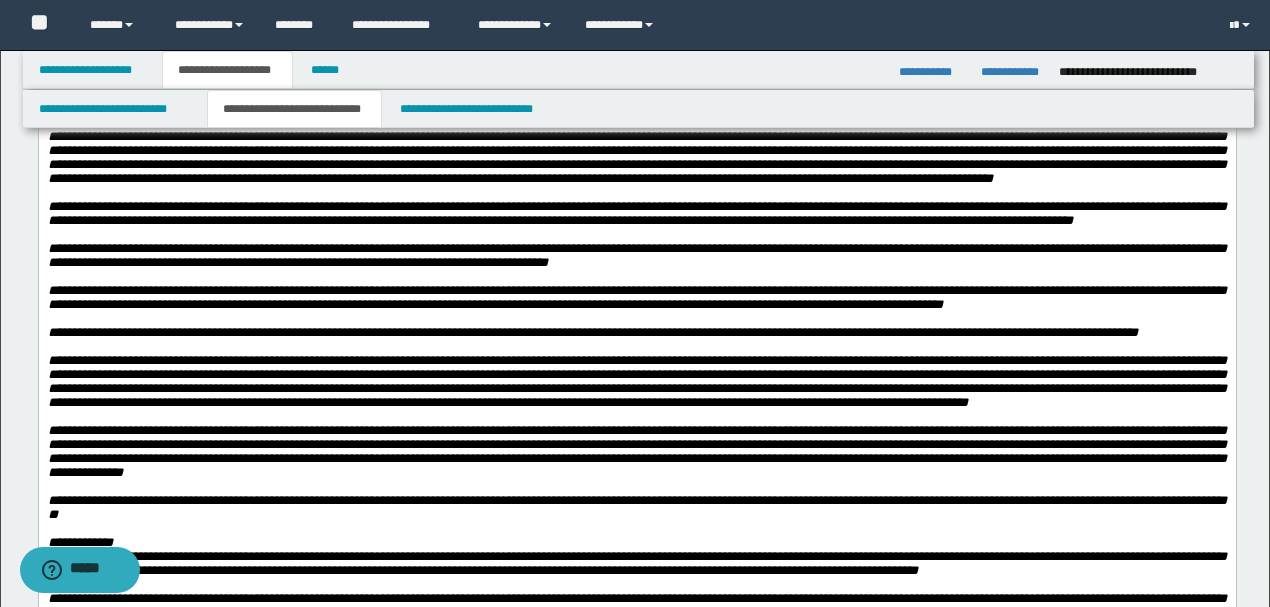 drag, startPoint x: 46, startPoint y: -1640, endPoint x: 1025, endPoint y: 367, distance: 2233.045 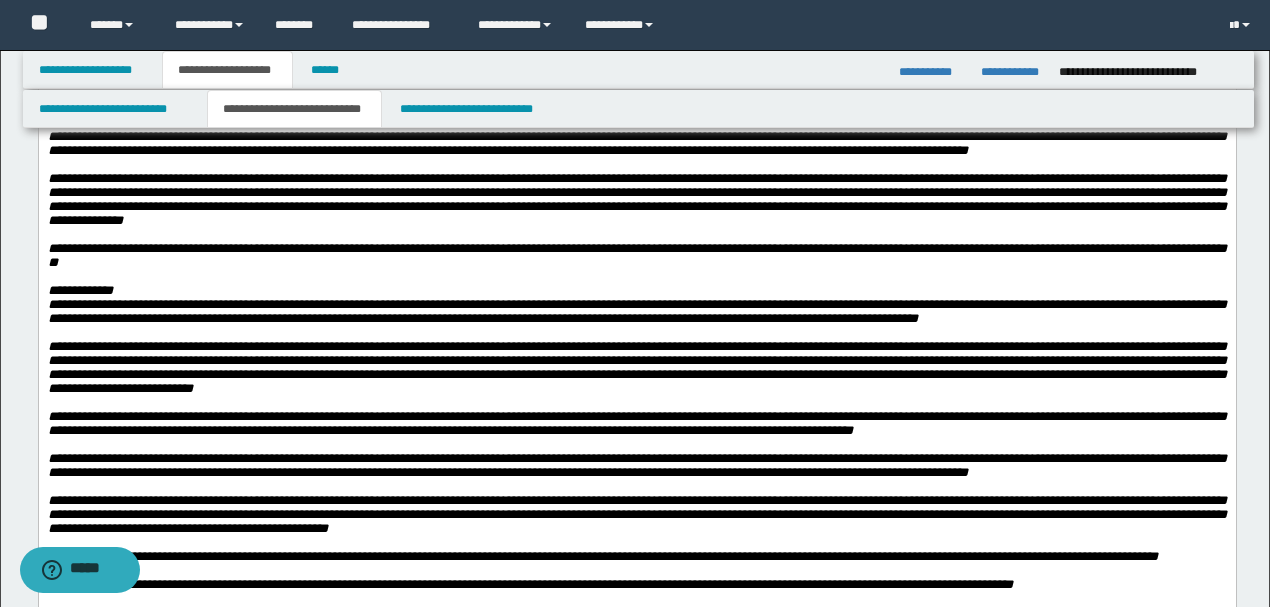 scroll, scrollTop: 2229, scrollLeft: 0, axis: vertical 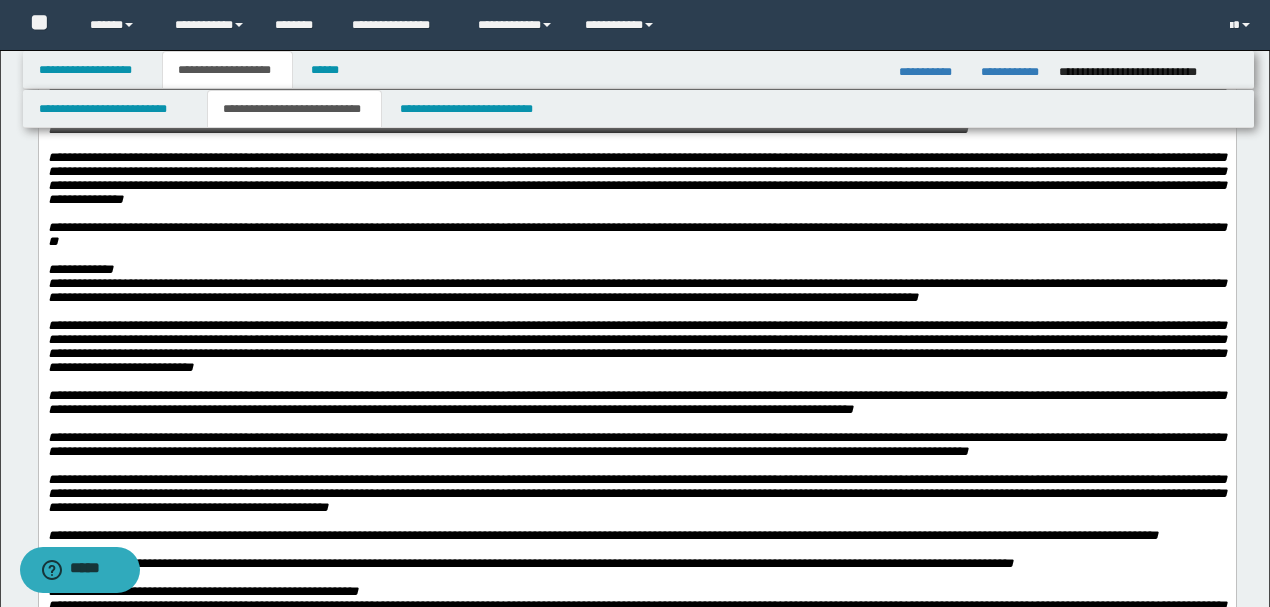 click on "**********" at bounding box center [636, 24] 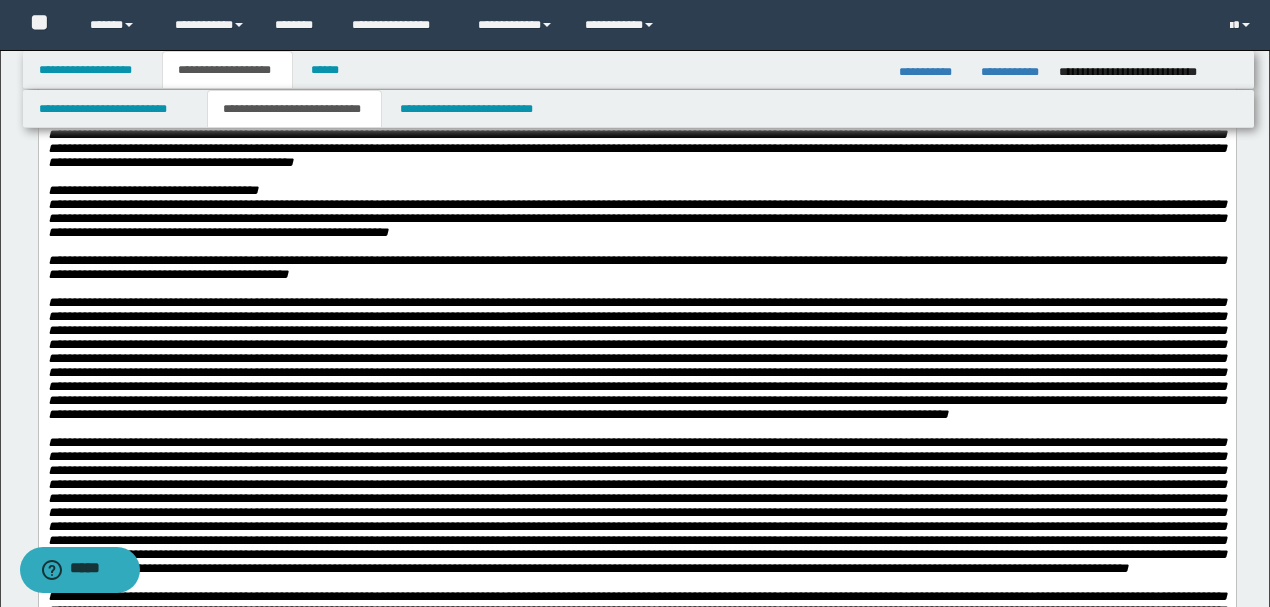 scroll, scrollTop: 2962, scrollLeft: 0, axis: vertical 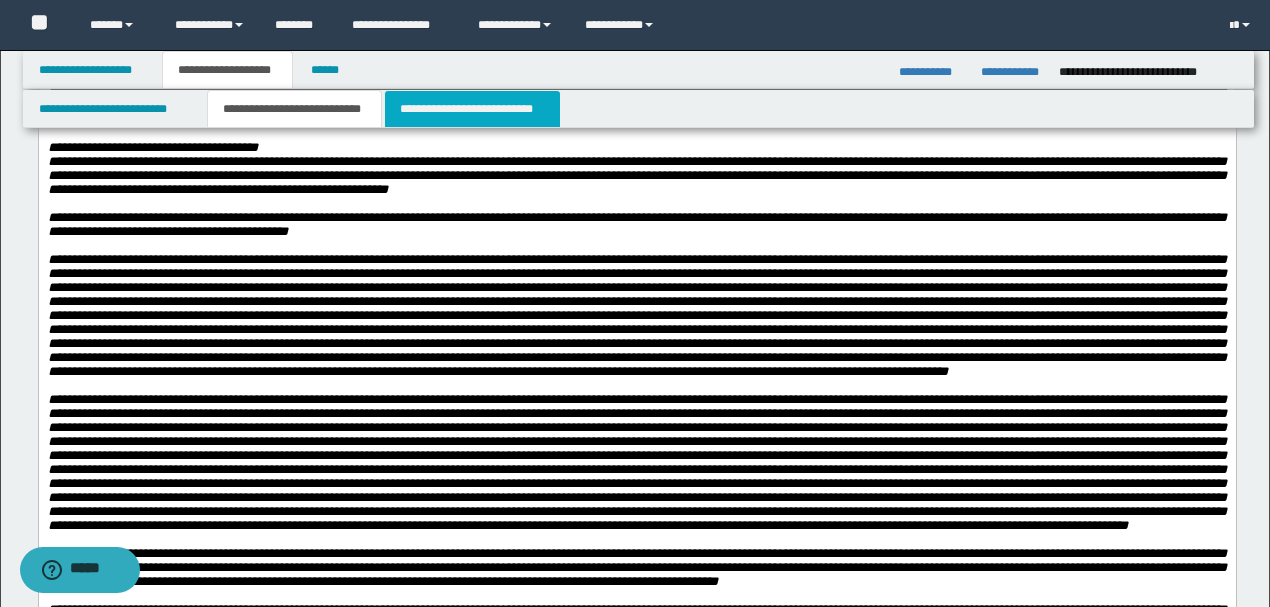 click on "**********" at bounding box center (472, 109) 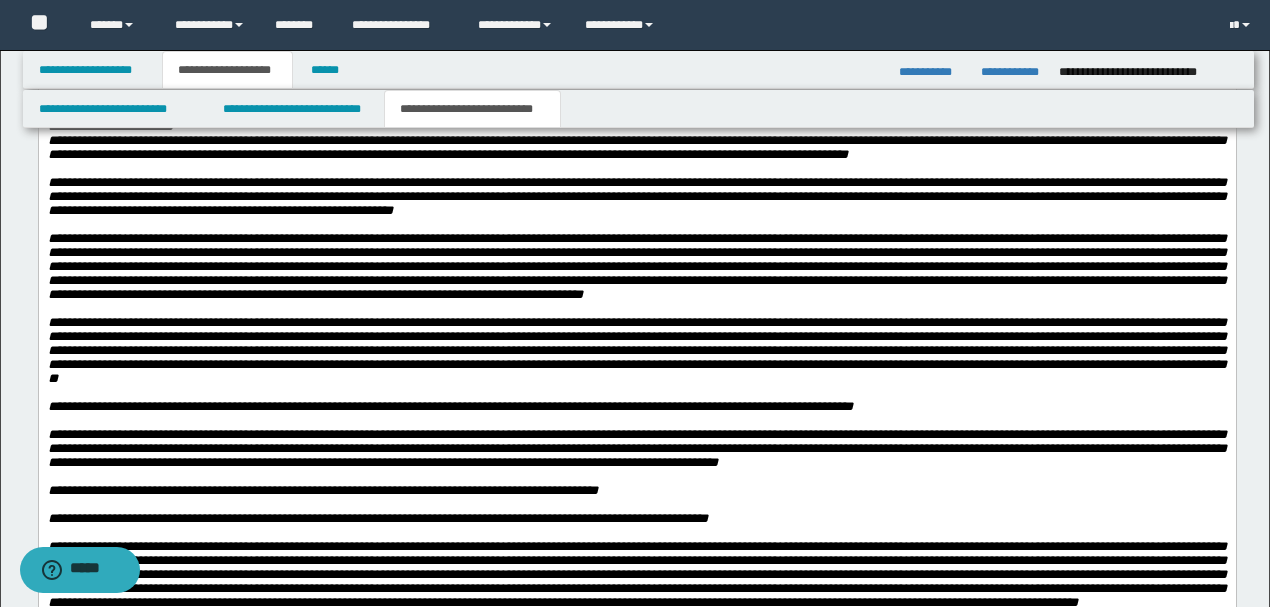scroll, scrollTop: 3066, scrollLeft: 0, axis: vertical 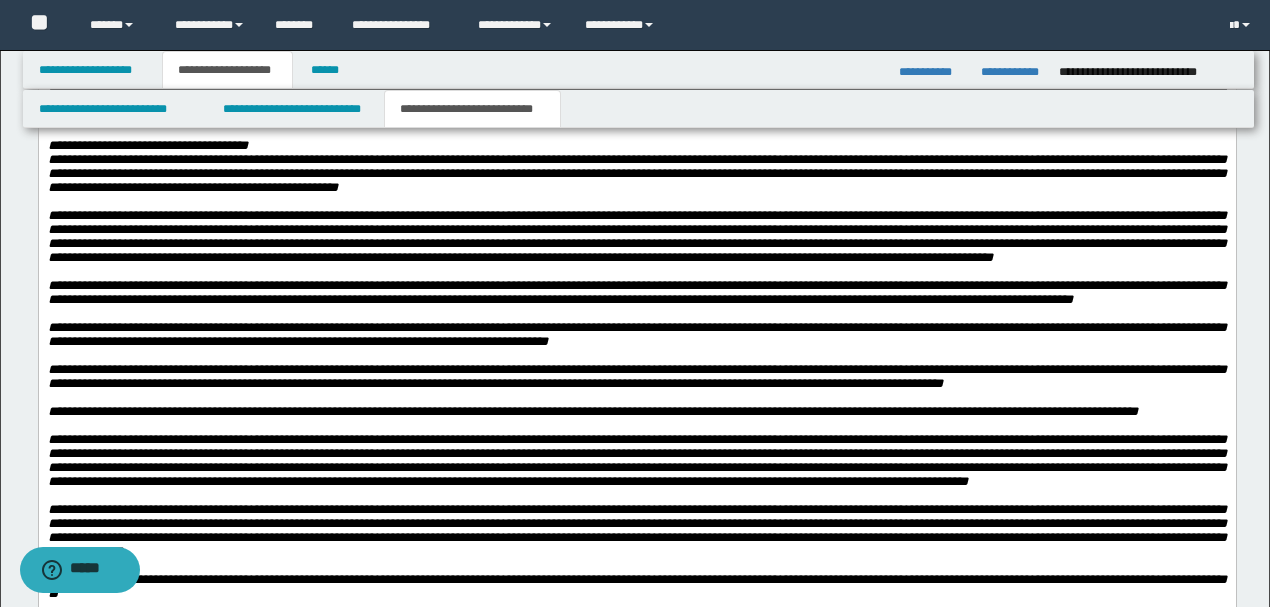 drag, startPoint x: 48, startPoint y: -1558, endPoint x: 1039, endPoint y: 436, distance: 2226.6829 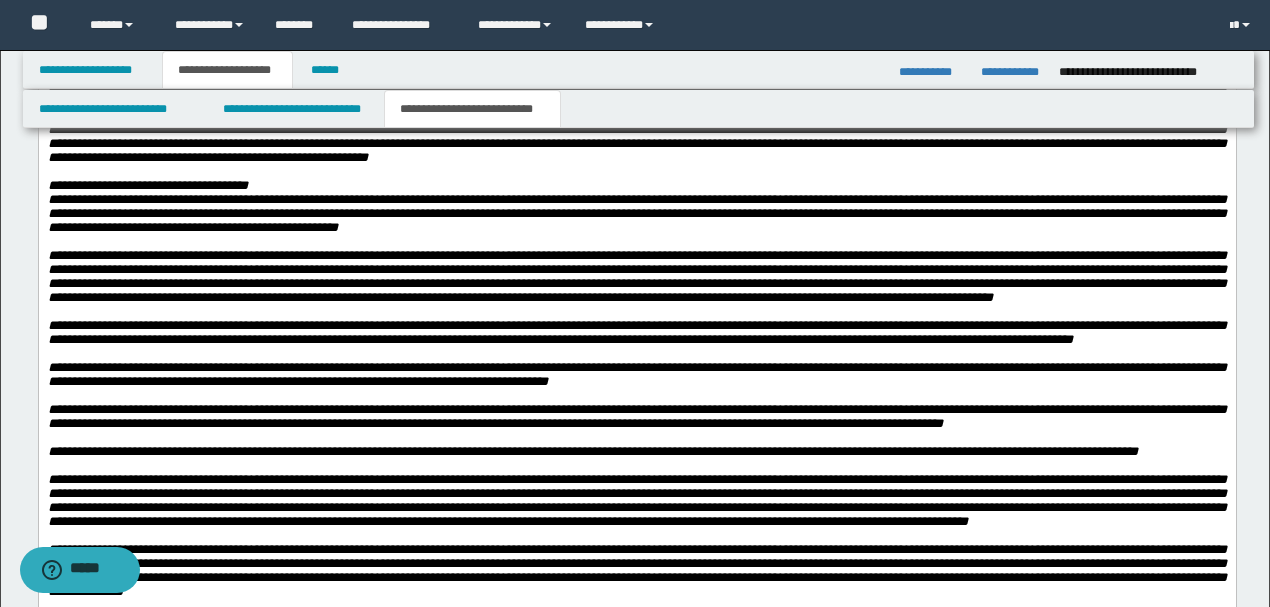 scroll, scrollTop: 3096, scrollLeft: 0, axis: vertical 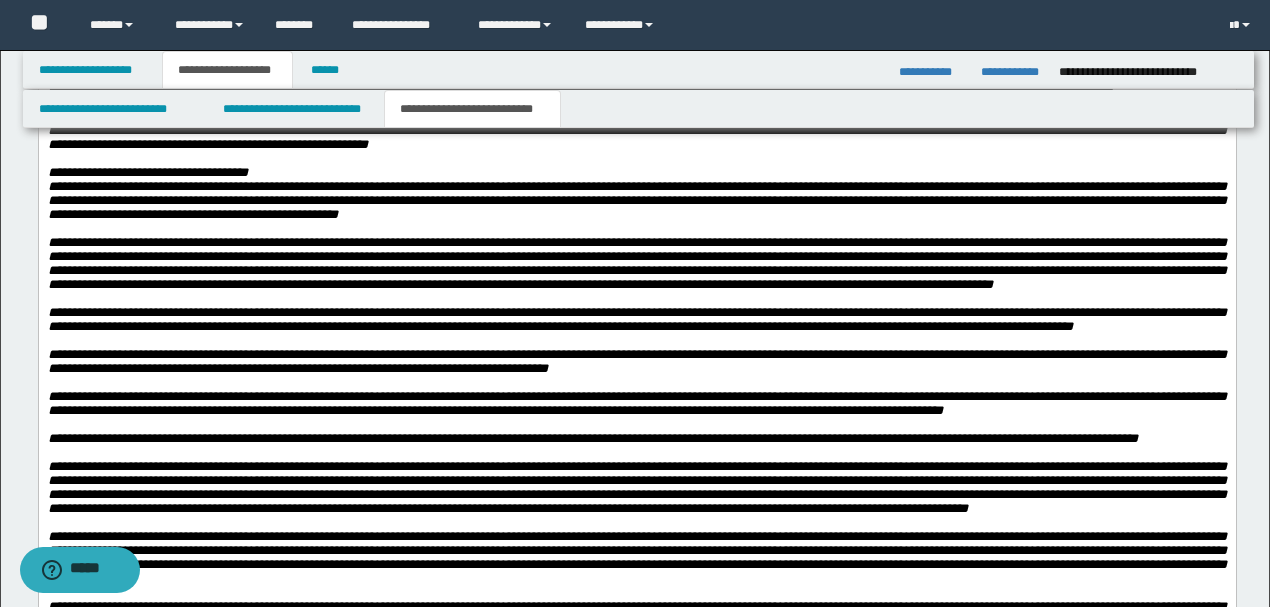 type 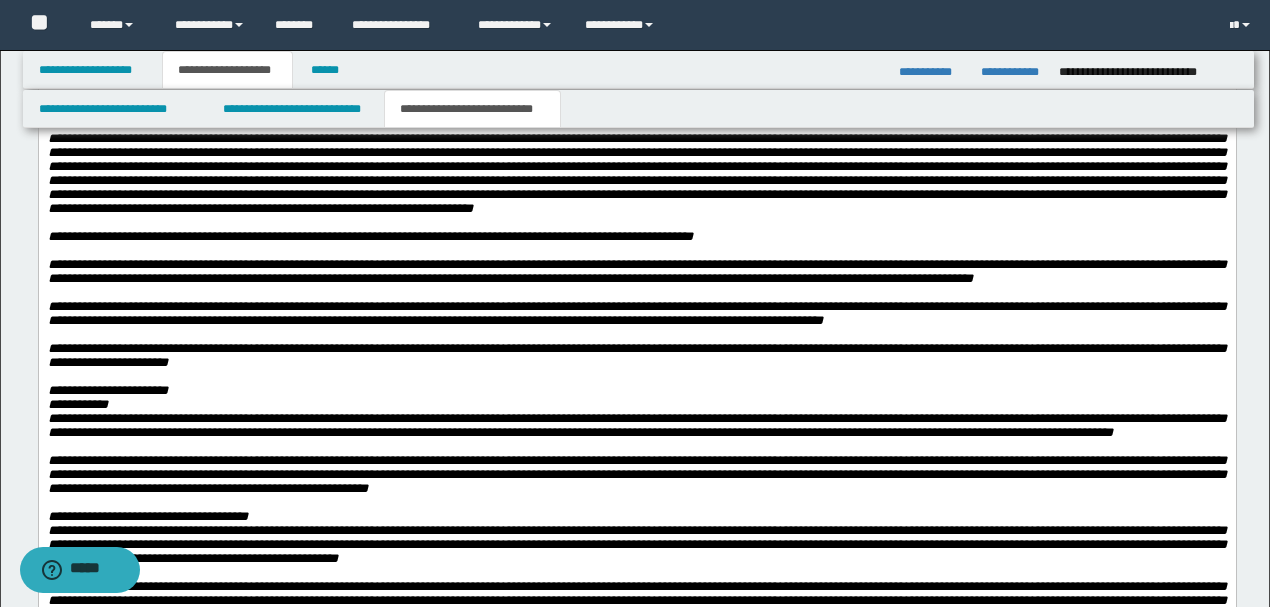 scroll, scrollTop: 2696, scrollLeft: 0, axis: vertical 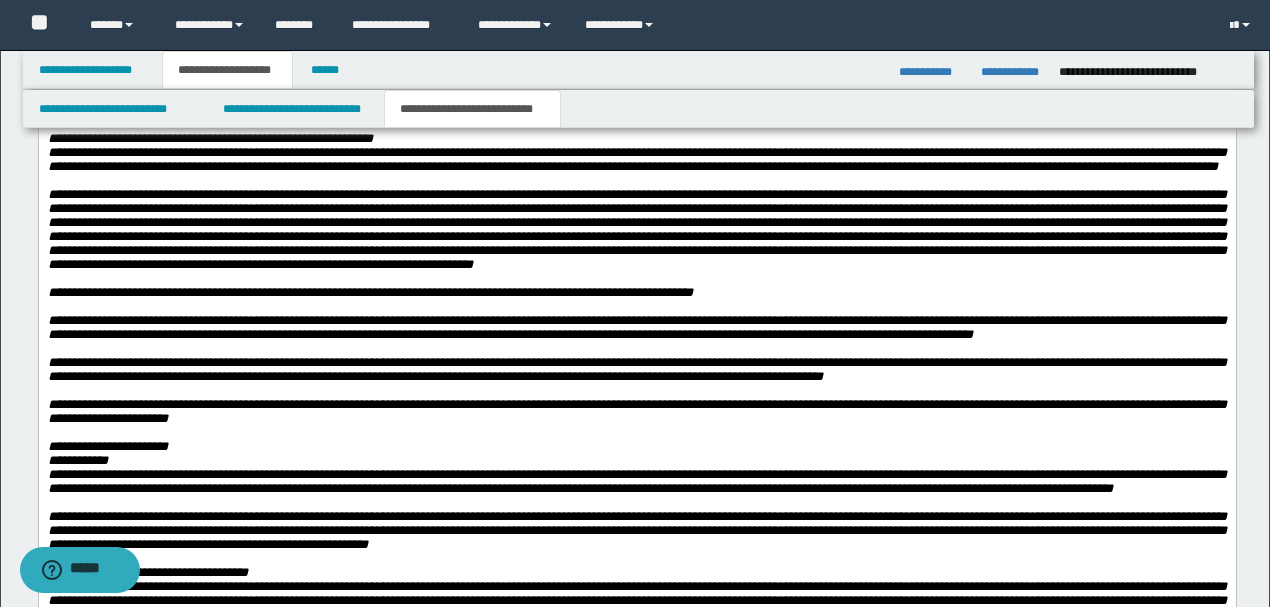 click at bounding box center [636, 229] 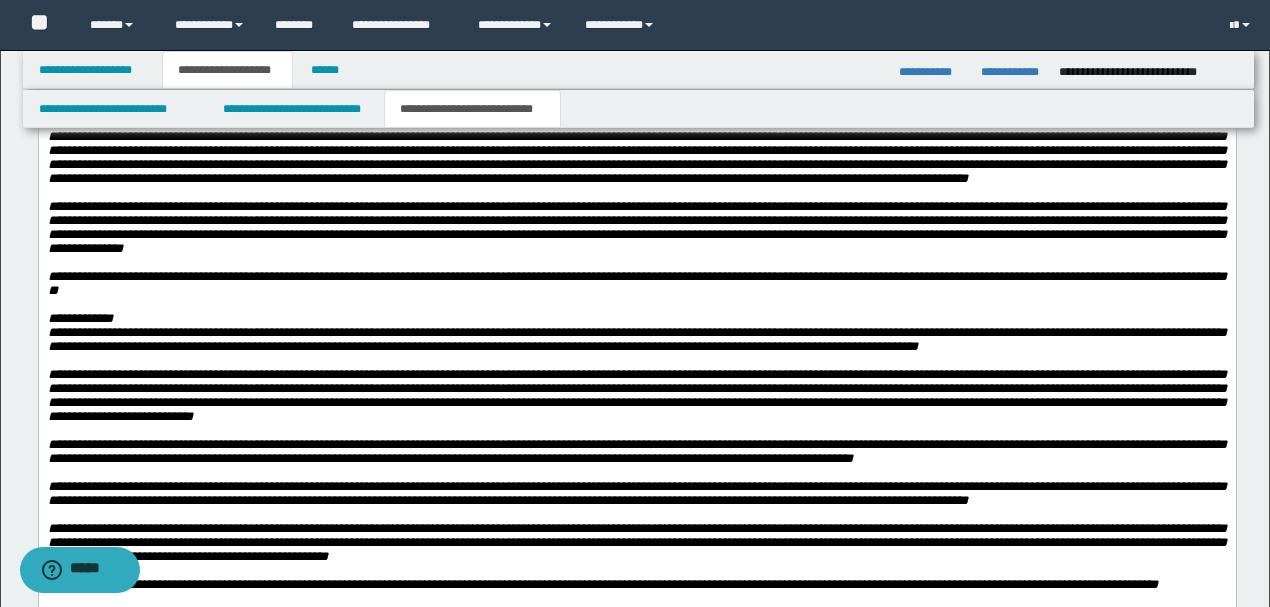 scroll, scrollTop: 3429, scrollLeft: 0, axis: vertical 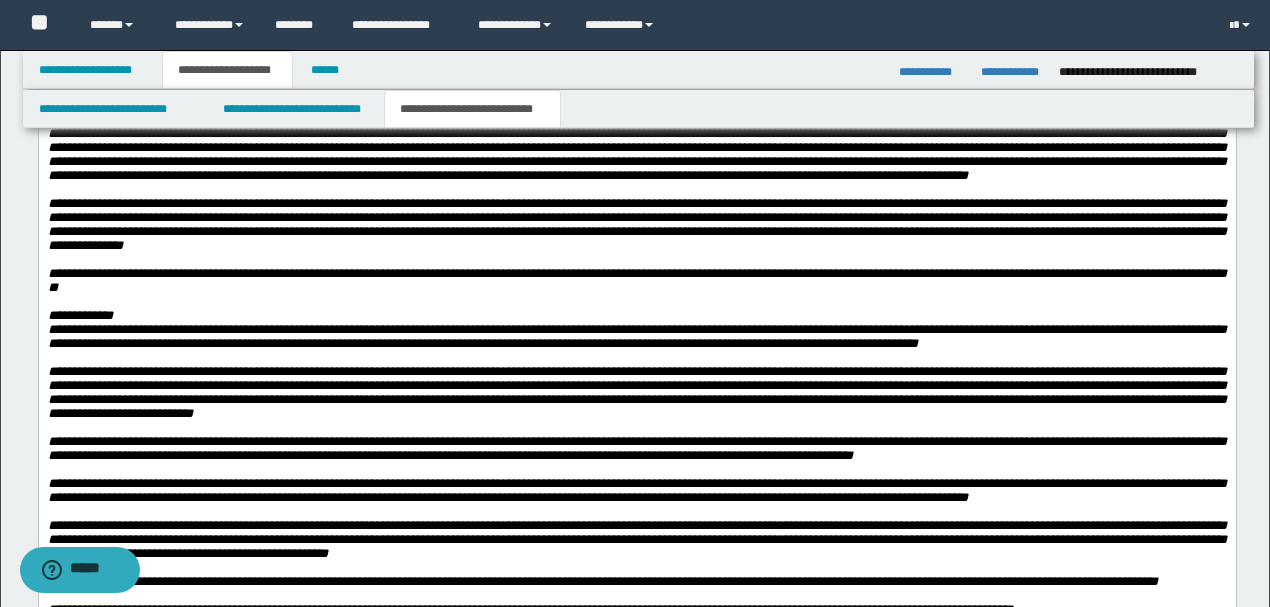 click on "**********" at bounding box center (636, 70) 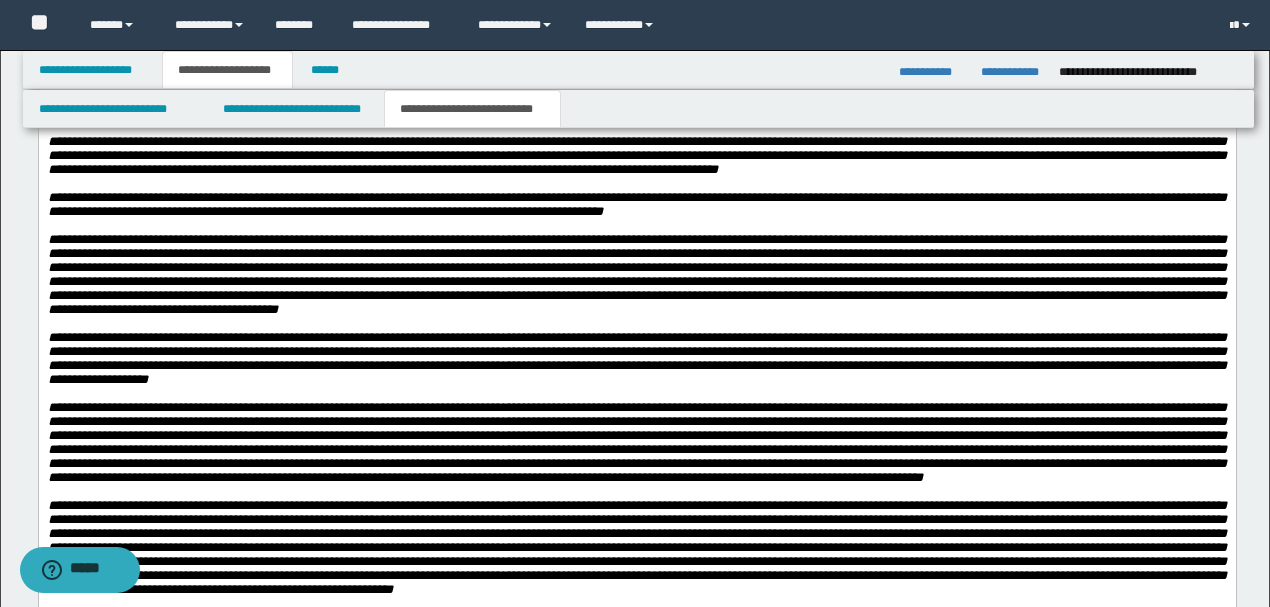 scroll, scrollTop: 4629, scrollLeft: 0, axis: vertical 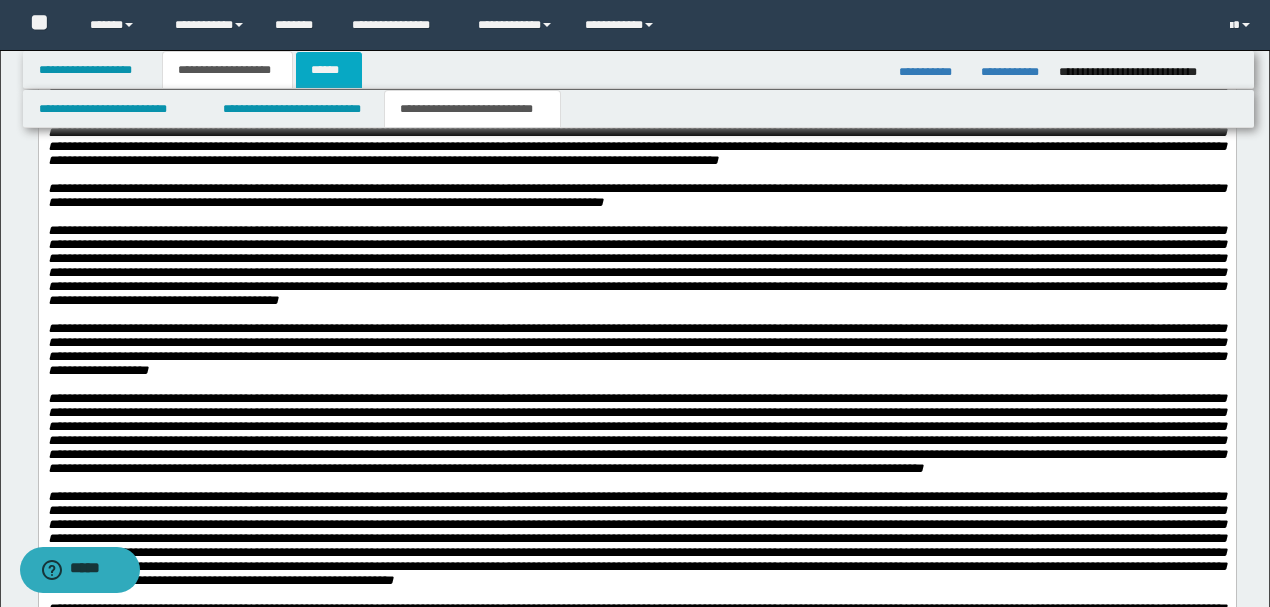click on "******" at bounding box center (329, 70) 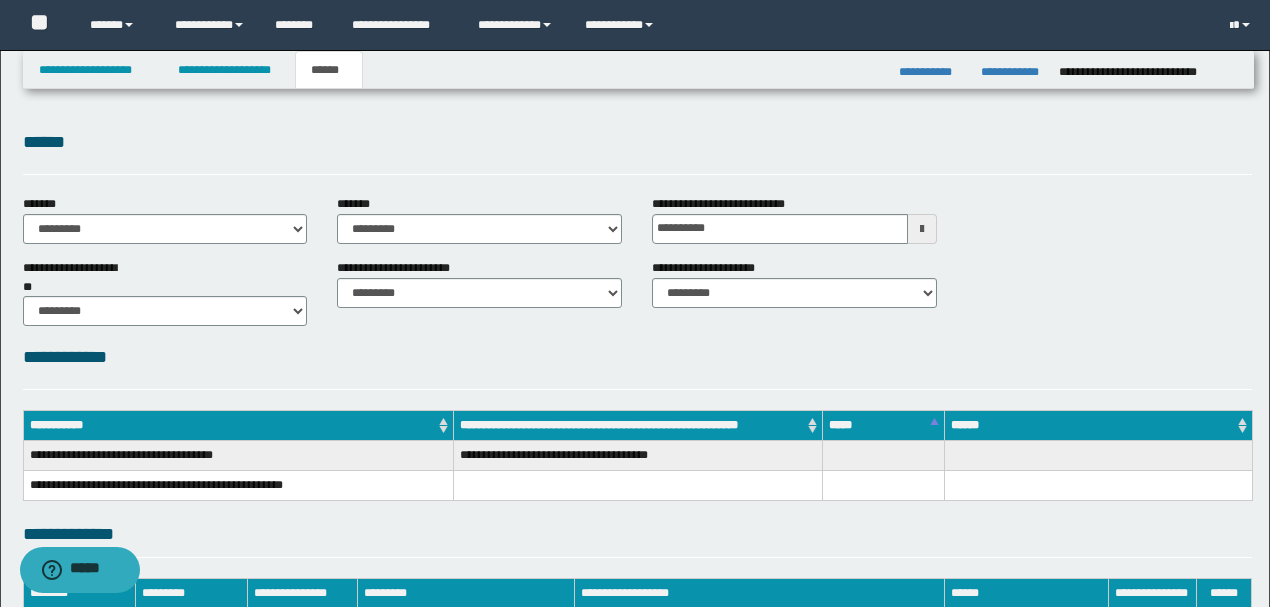 scroll, scrollTop: 348, scrollLeft: 0, axis: vertical 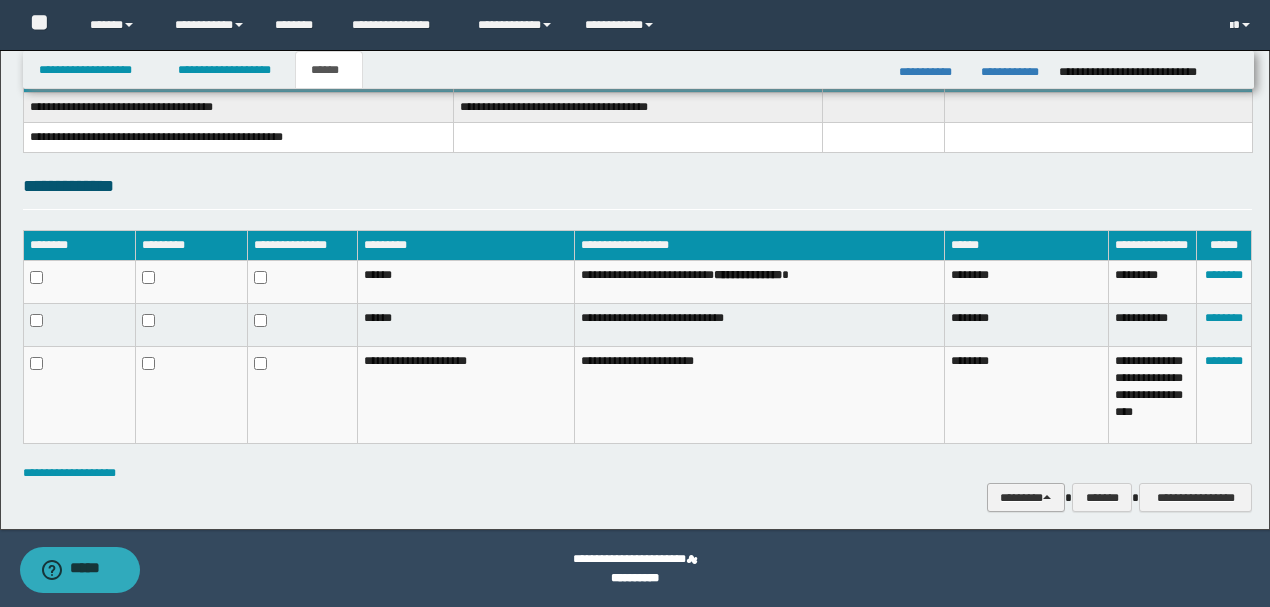 click on "********" at bounding box center (1026, 497) 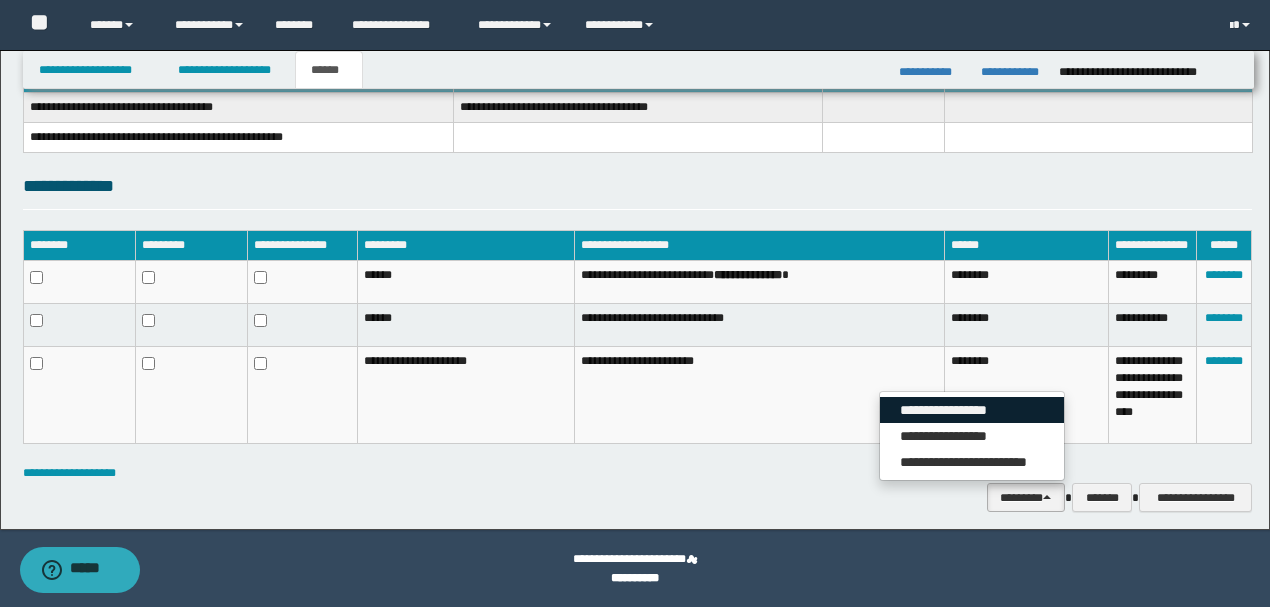 click on "**********" at bounding box center [972, 410] 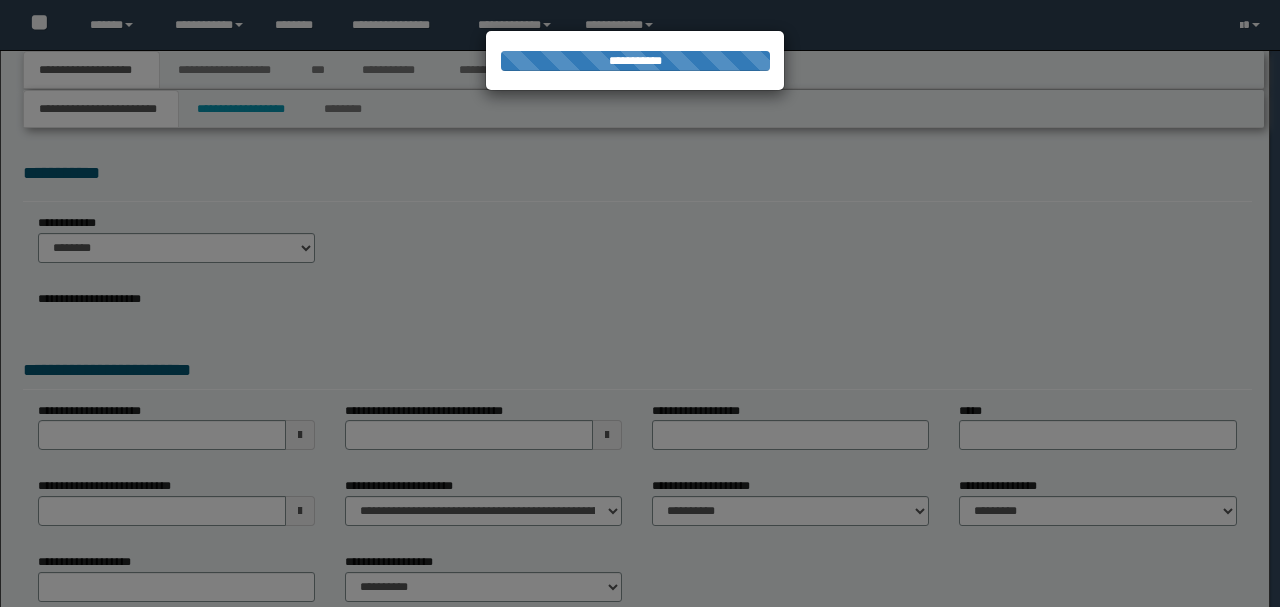 scroll, scrollTop: 0, scrollLeft: 0, axis: both 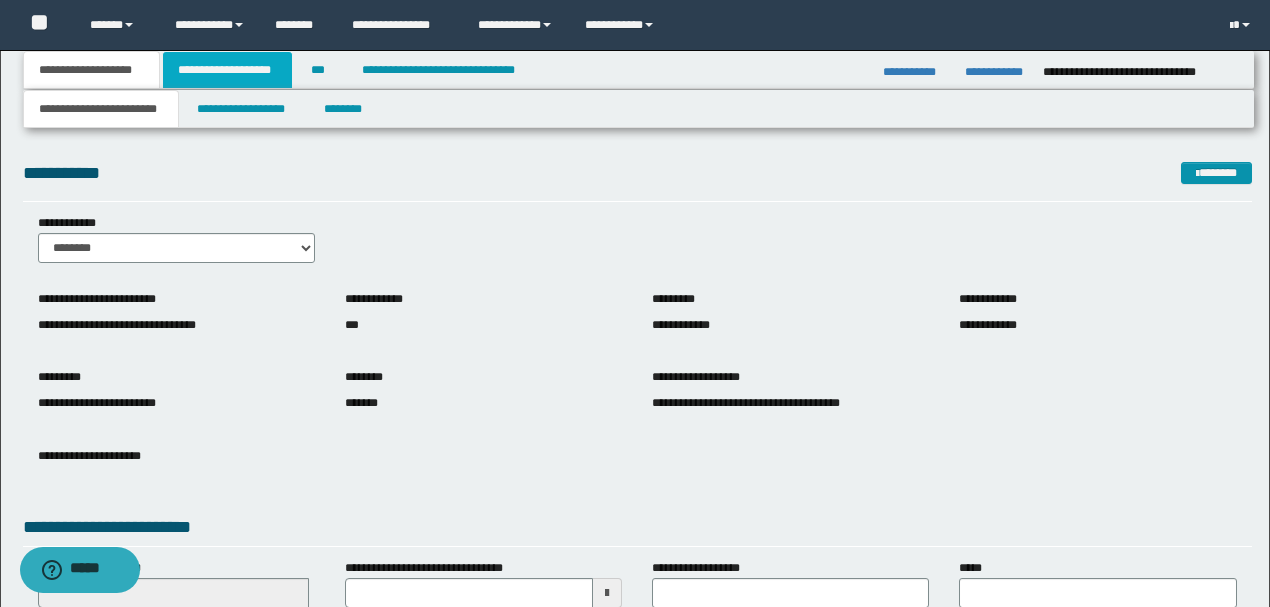 click on "**********" at bounding box center (227, 70) 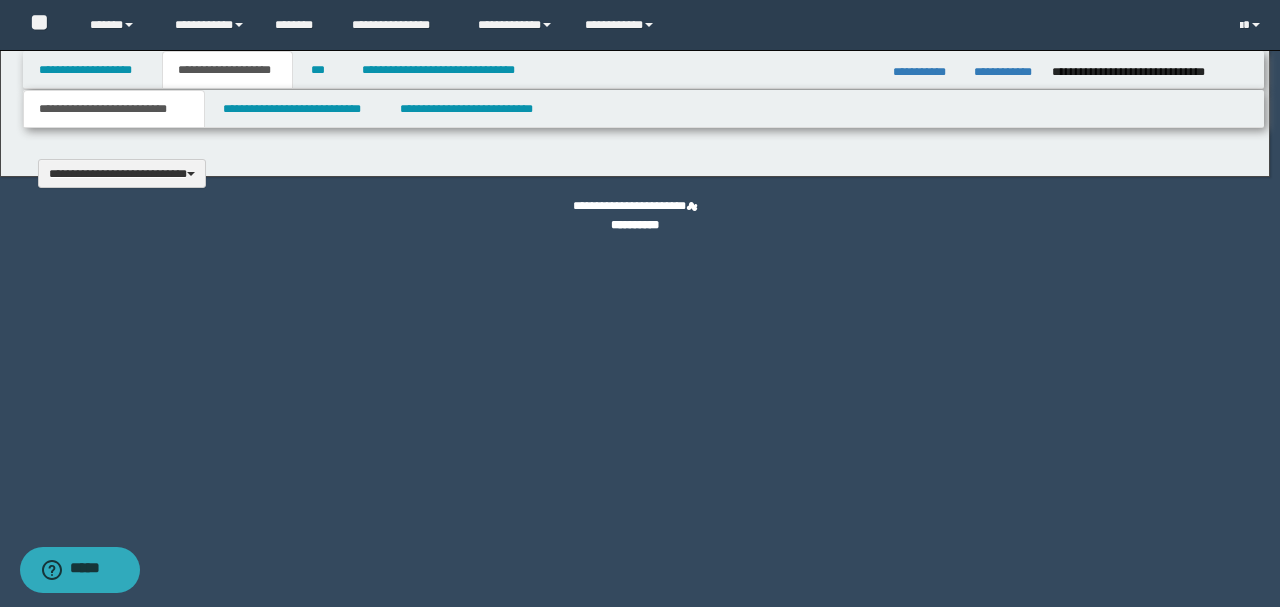 type 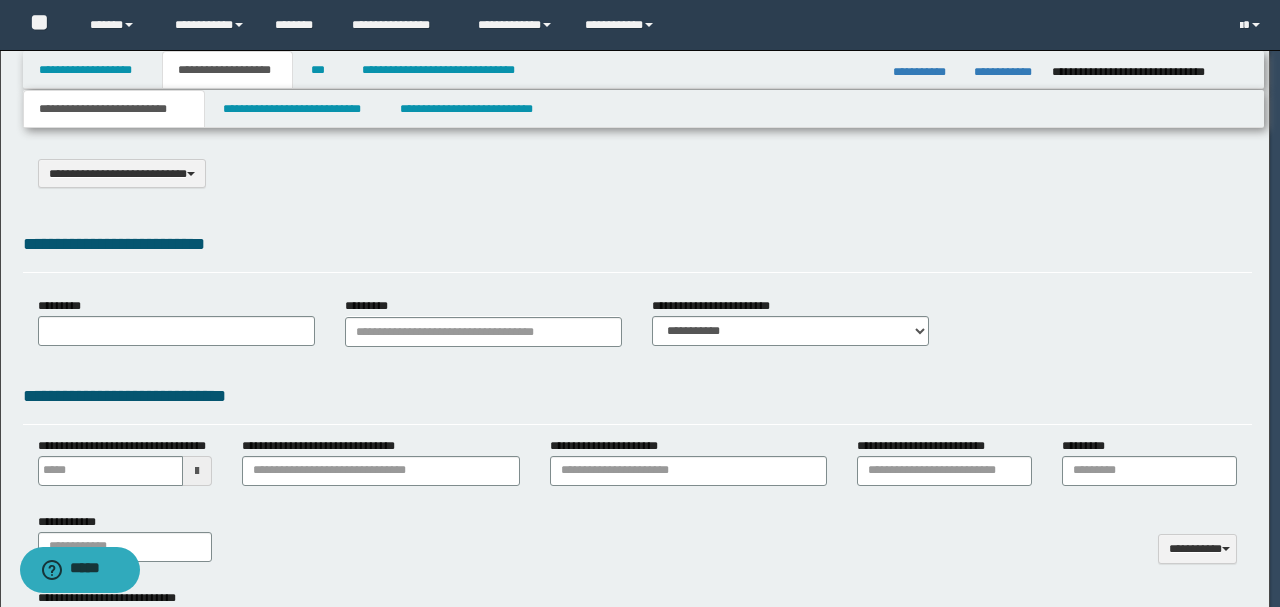 type on "**********" 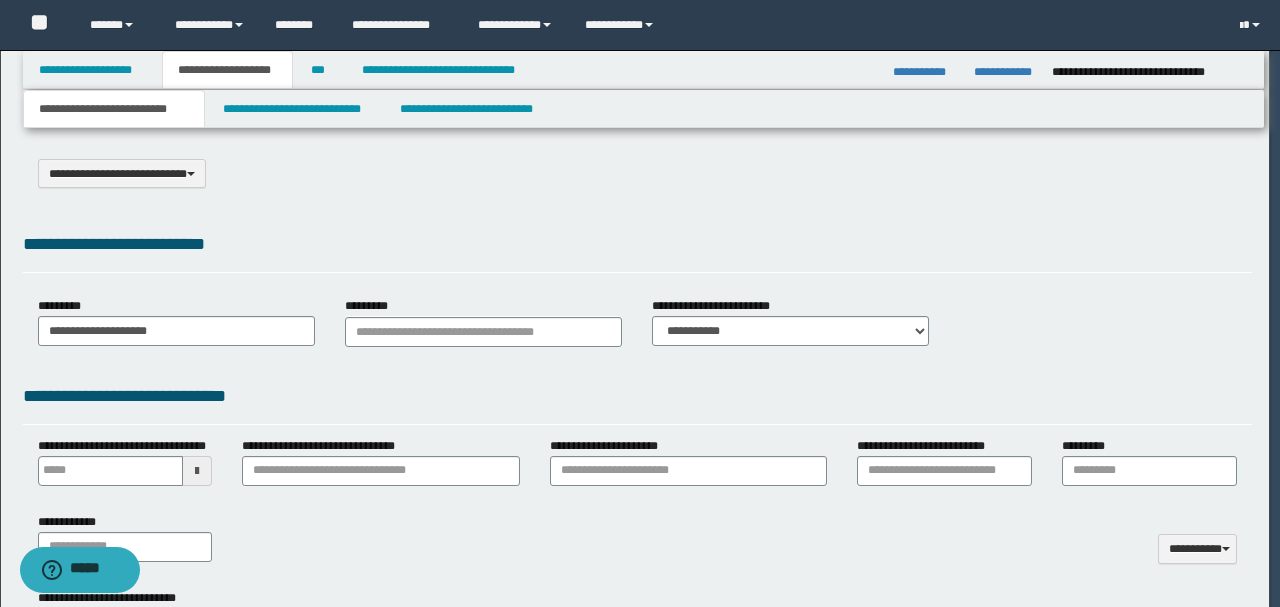 select on "*" 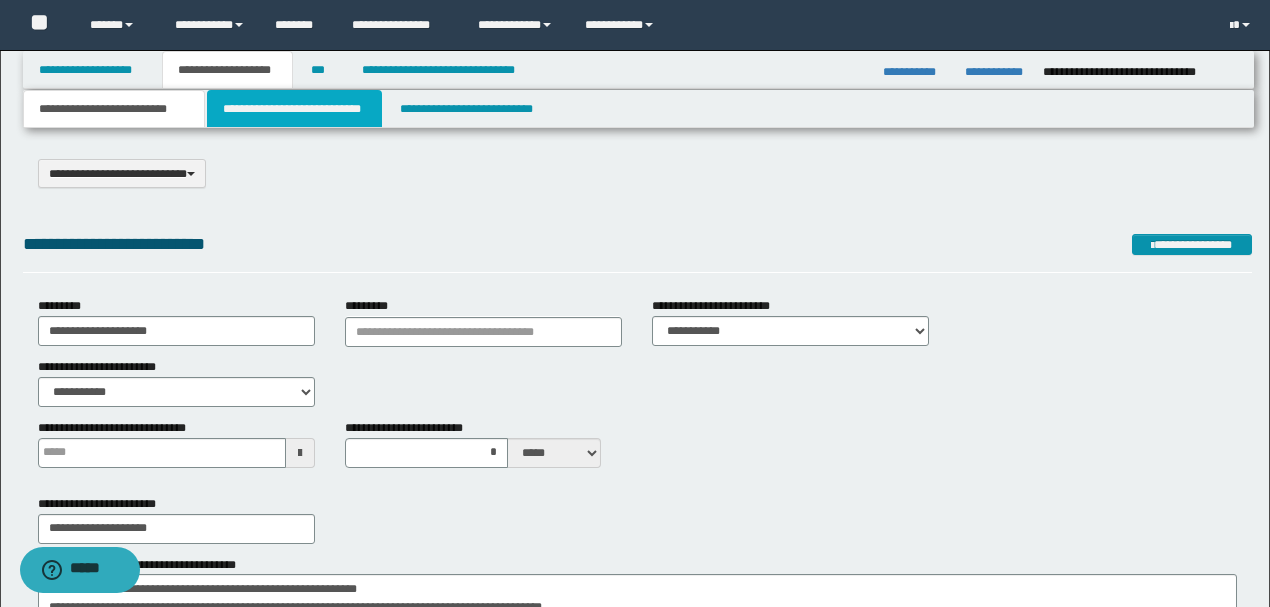 click on "**********" at bounding box center [294, 109] 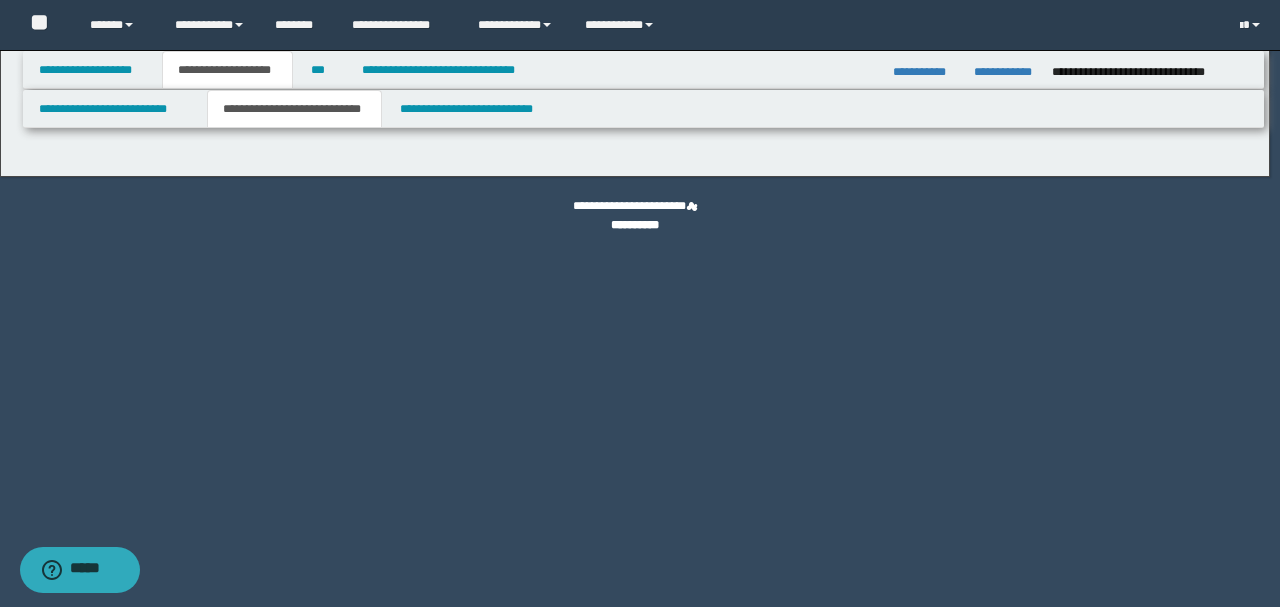 select on "*" 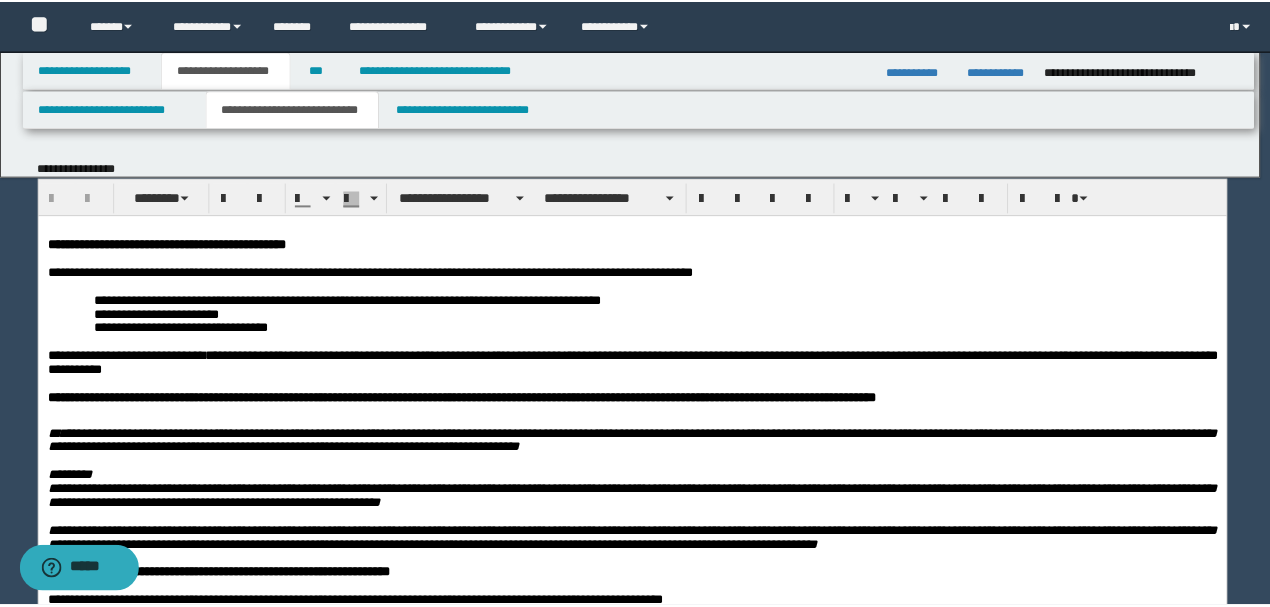 scroll, scrollTop: 0, scrollLeft: 0, axis: both 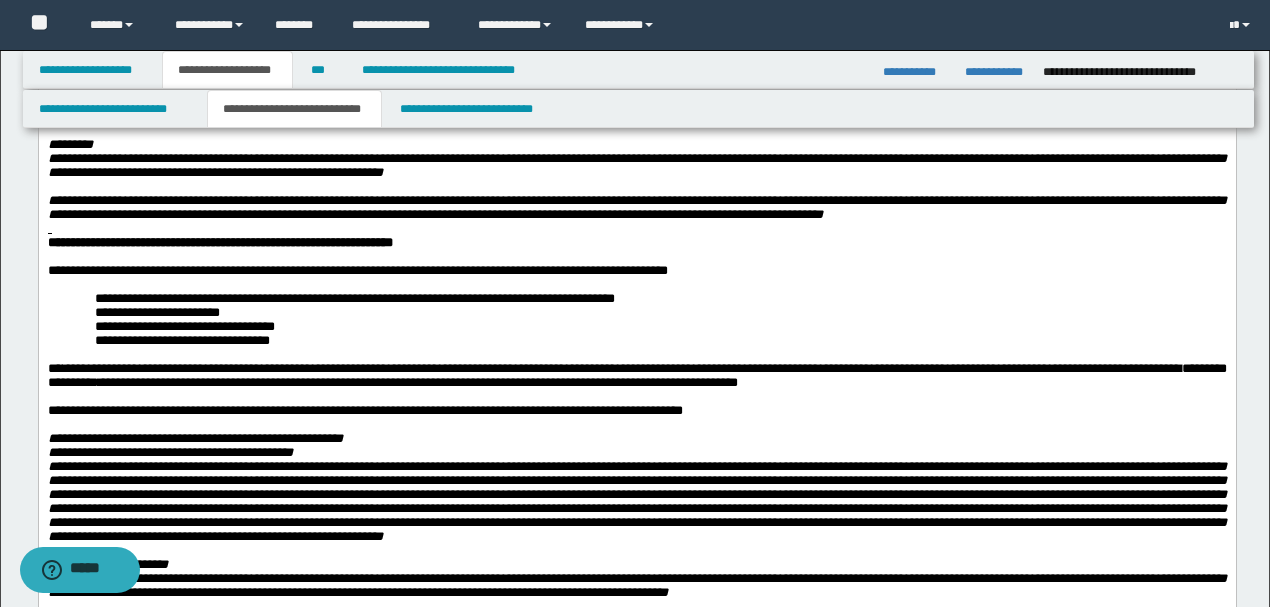 click on "**********" at bounding box center (636, 208) 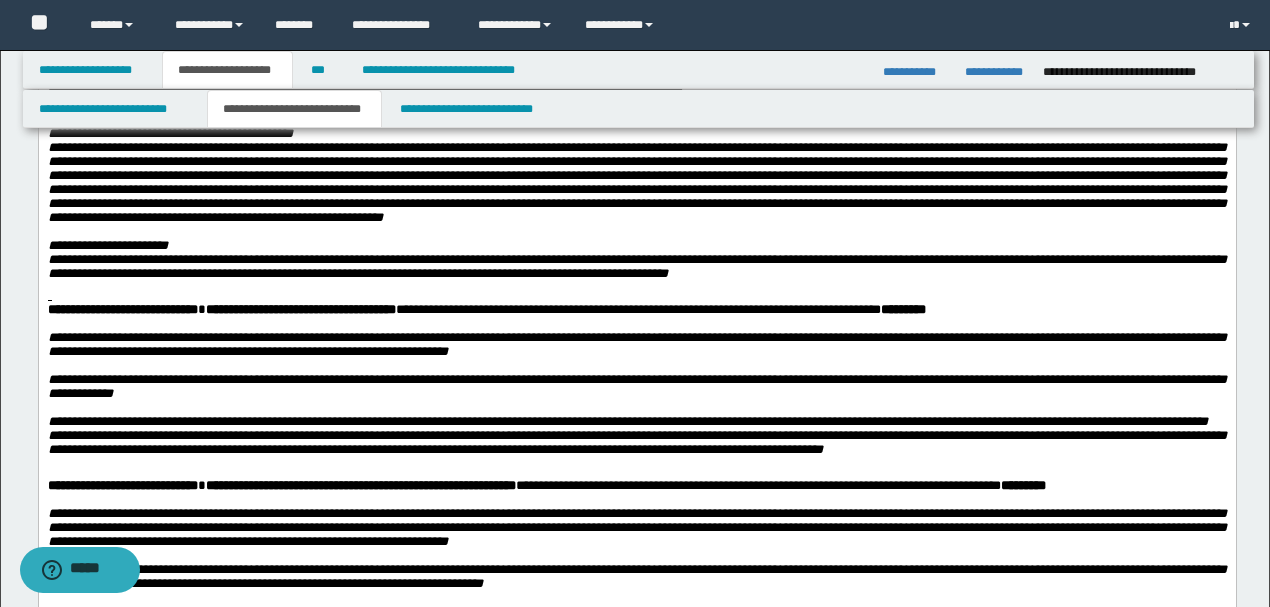 scroll, scrollTop: 666, scrollLeft: 0, axis: vertical 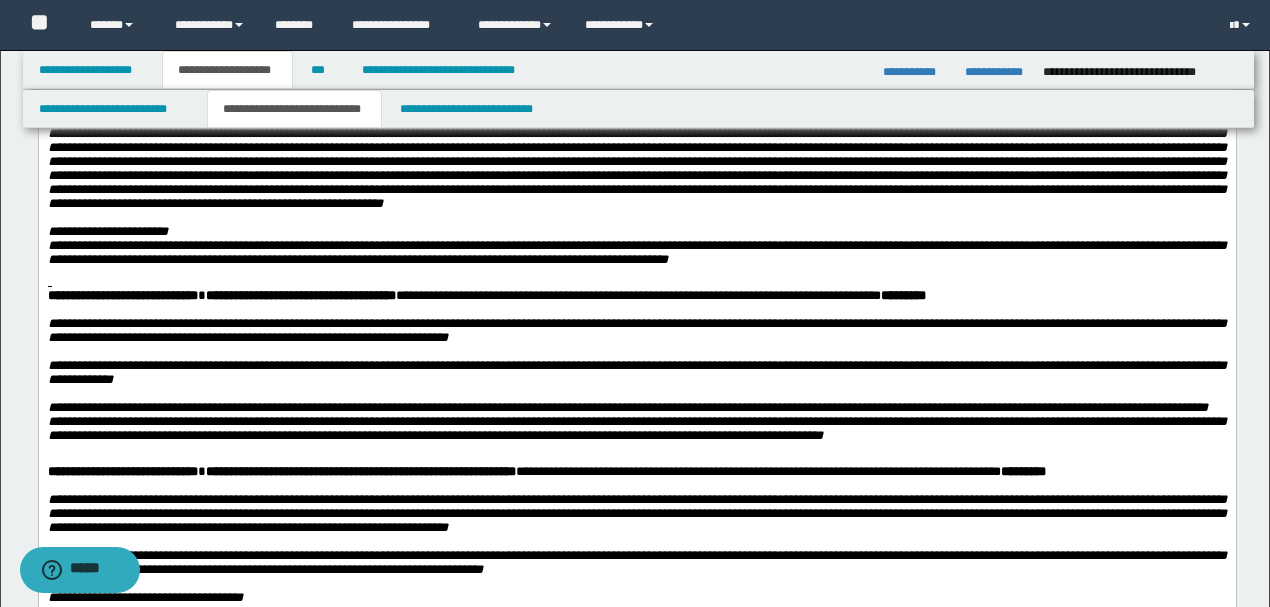 click at bounding box center [636, 282] 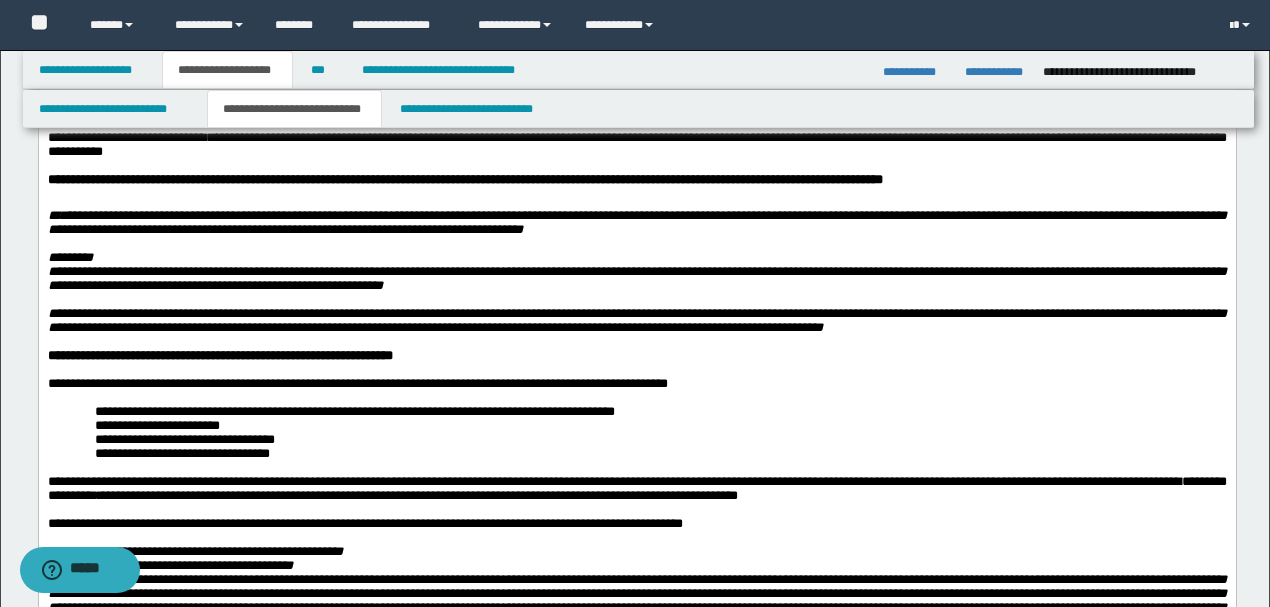 scroll, scrollTop: 0, scrollLeft: 0, axis: both 